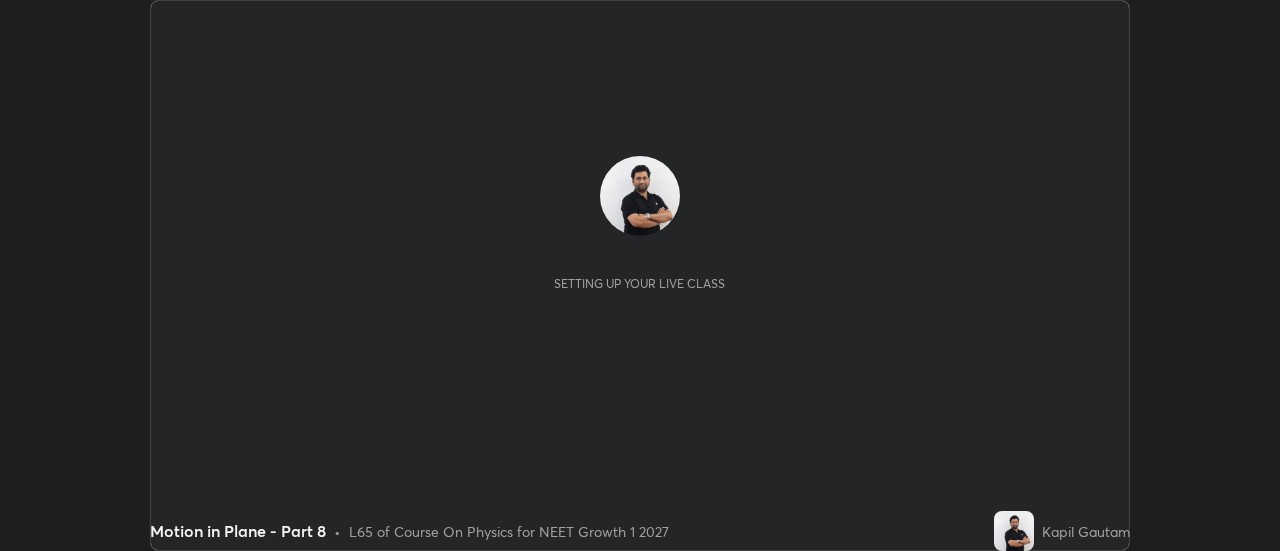 scroll, scrollTop: 0, scrollLeft: 0, axis: both 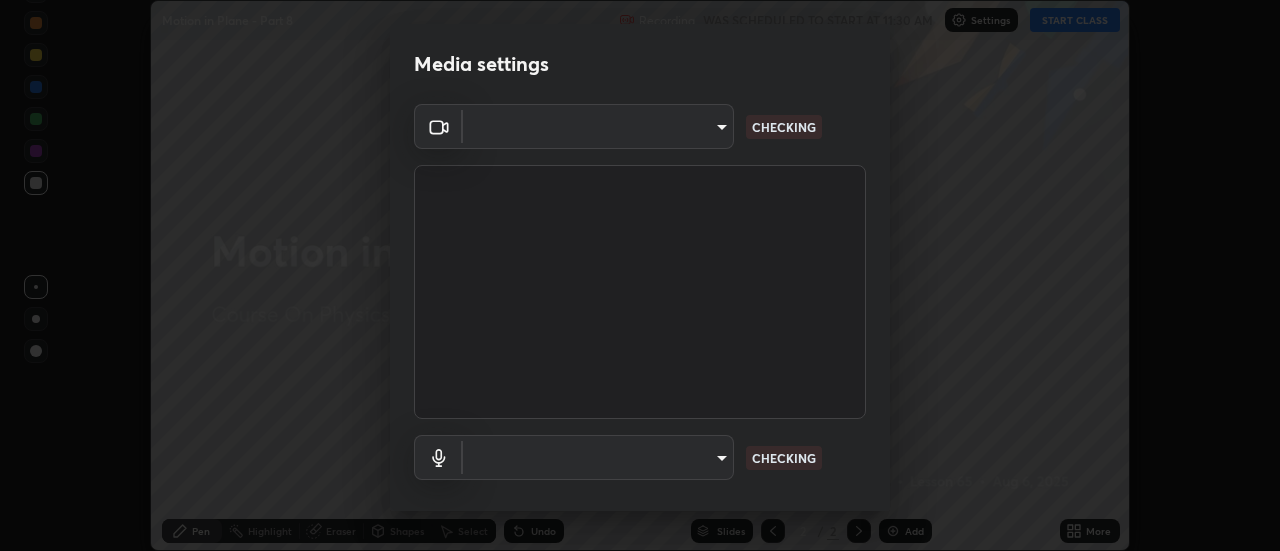 type on "0be616c92c2879d8fe19306c4b8383fc9b13f77197a30f876870ce6c7906effd" 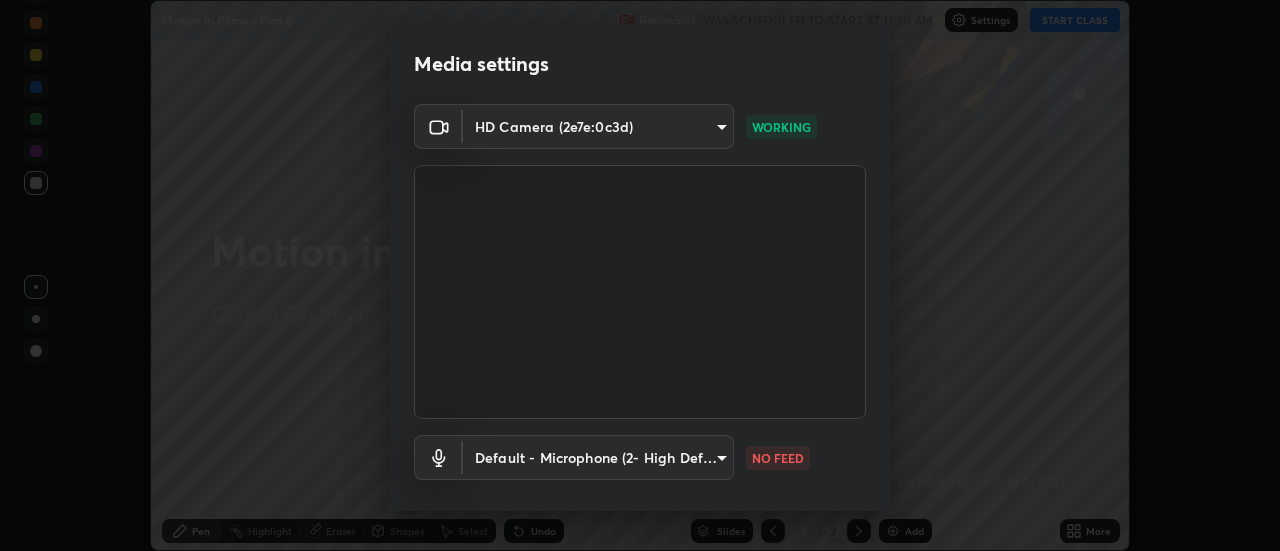 click on "Erase all Motion in Plane - Part 8 Recording WAS SCHEDULED TO START AT  11:30 AM Settings START CLASS Setting up your live class Motion in Plane - Part 8 • L65 of Course On Physics for NEET Growth 1 2027 [FIRST] [LAST] Pen Highlight Eraser Shapes Select Undo Slides 2 / 2 Add More No doubts shared Encourage your learners to ask a doubt for better clarity Report an issue Reason for reporting Buffering Chat not working Audio - Video sync issue Educator video quality low ​ Attach an image Report Media settings HD Camera (2e7e:0c3d) [HASH] WORKING Default - Microphone (2- High Definition Audio Device) default NO FEED 1 / 5 Next" at bounding box center [640, 275] 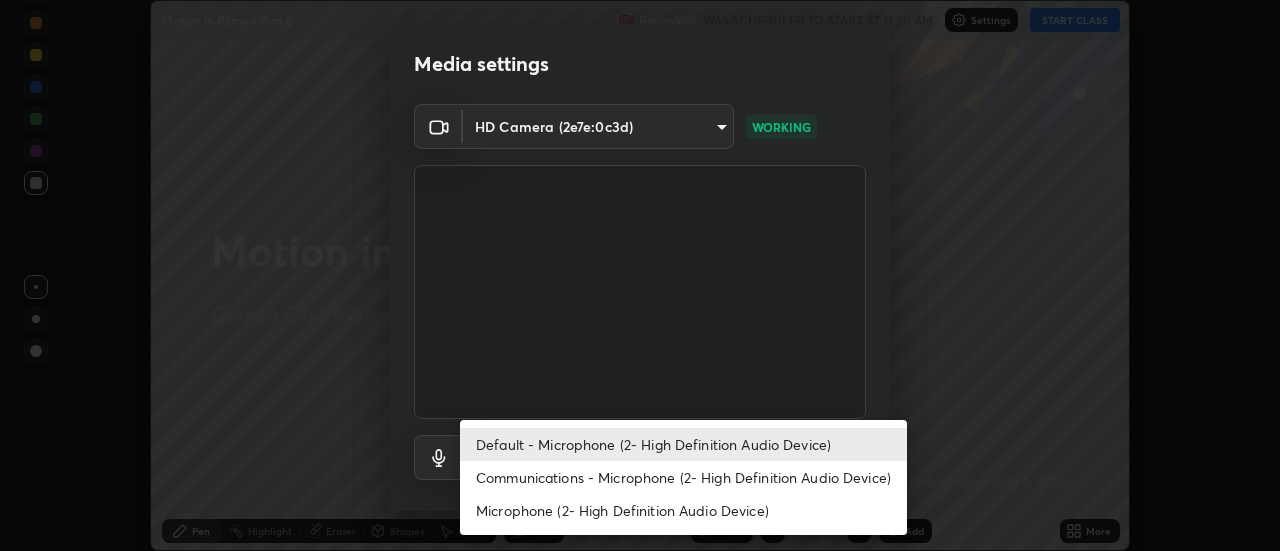 click on "Communications - Microphone (2- High Definition Audio Device)" at bounding box center [683, 477] 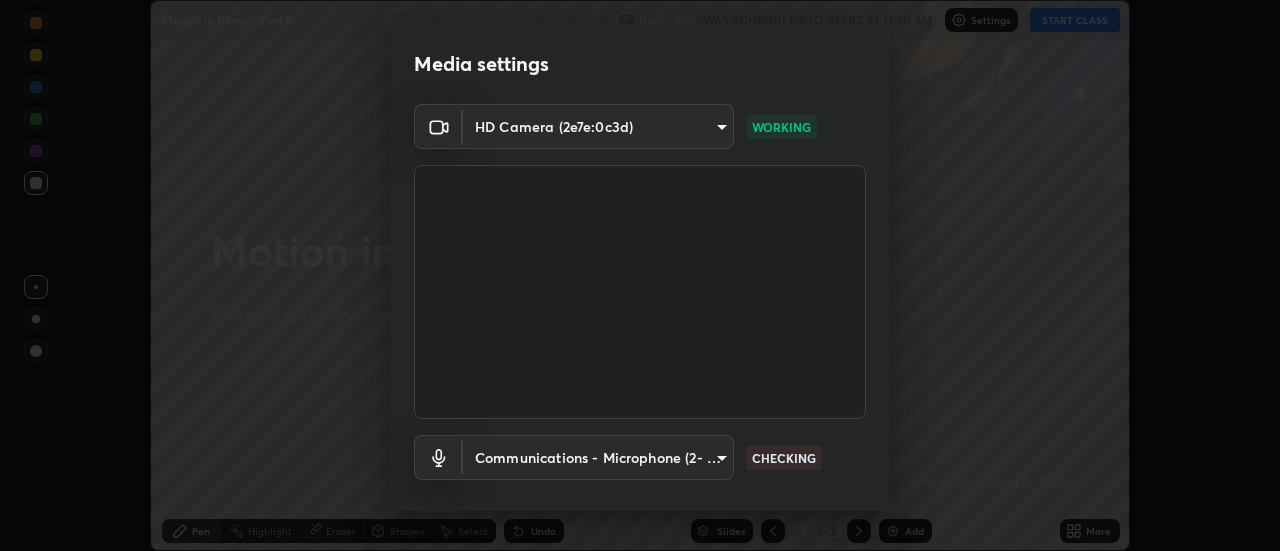 click on "Erase all Motion in Plane - Part 8 Recording WAS SCHEDULED TO START AT  11:30 AM Settings START CLASS Setting up your live class Motion in Plane - Part 8 • L65 of Course On Physics for NEET Growth 1 2027 [FIRST] [LAST] Pen Highlight Eraser Shapes Select Undo Slides 2 / 2 Add More No doubts shared Encourage your learners to ask a doubt for better clarity Report an issue Reason for reporting Buffering Chat not working Audio - Video sync issue Educator video quality low ​ Attach an image Report Media settings HD Camera (2e7e:0c3d) [HASH] WORKING Communications - Microphone (2- High Definition Audio Device) communications CHECKING 1 / 5 Next" at bounding box center [640, 275] 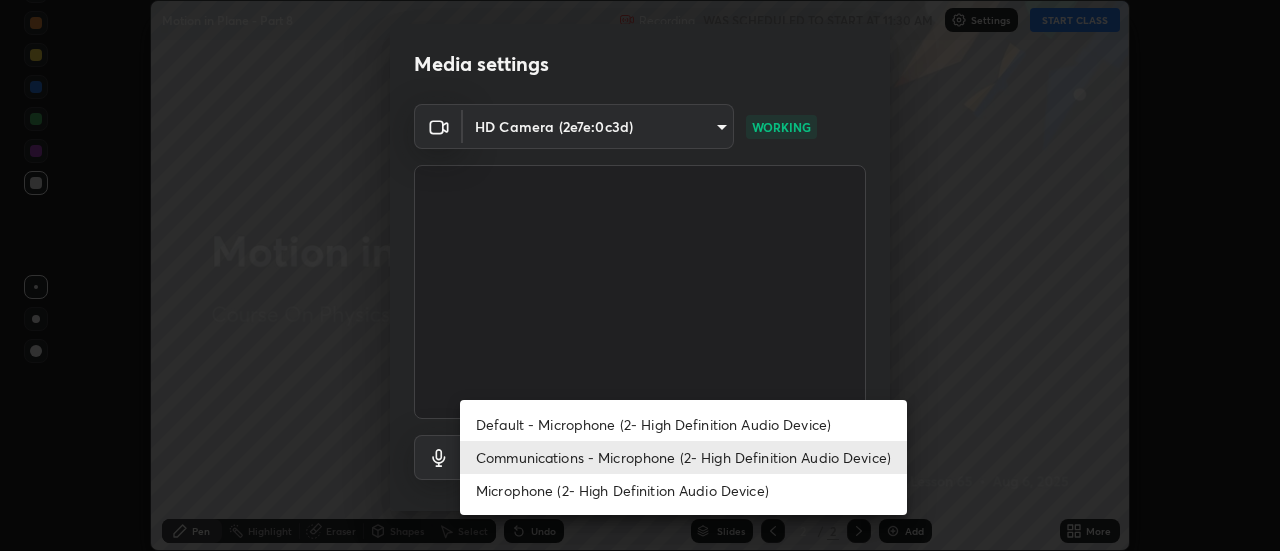 click on "Default - Microphone (2- High Definition Audio Device)" at bounding box center (683, 424) 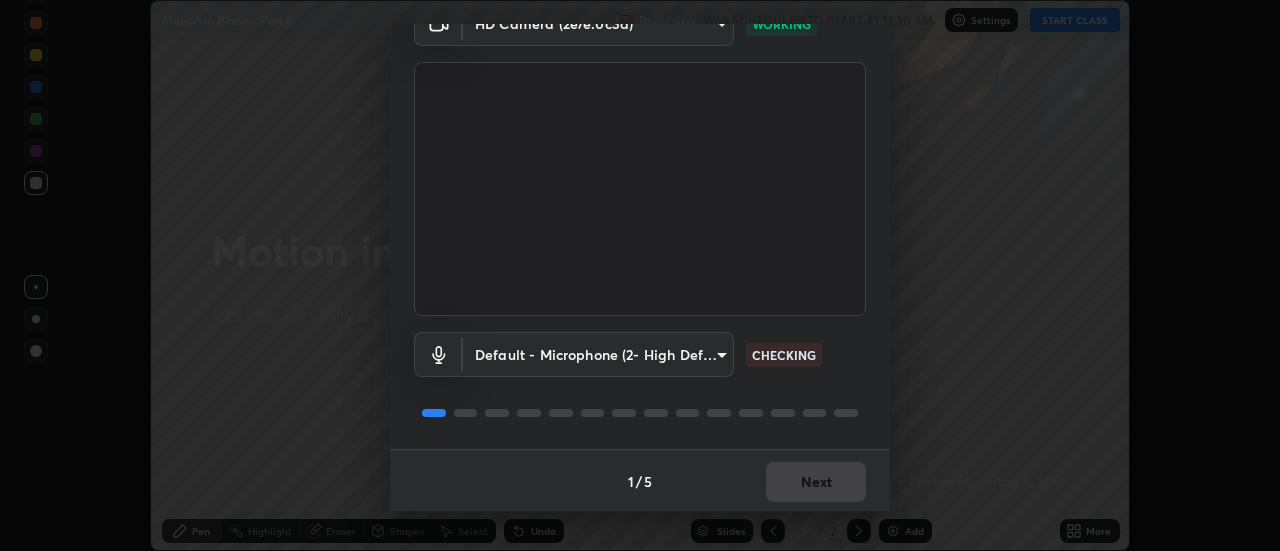 scroll, scrollTop: 105, scrollLeft: 0, axis: vertical 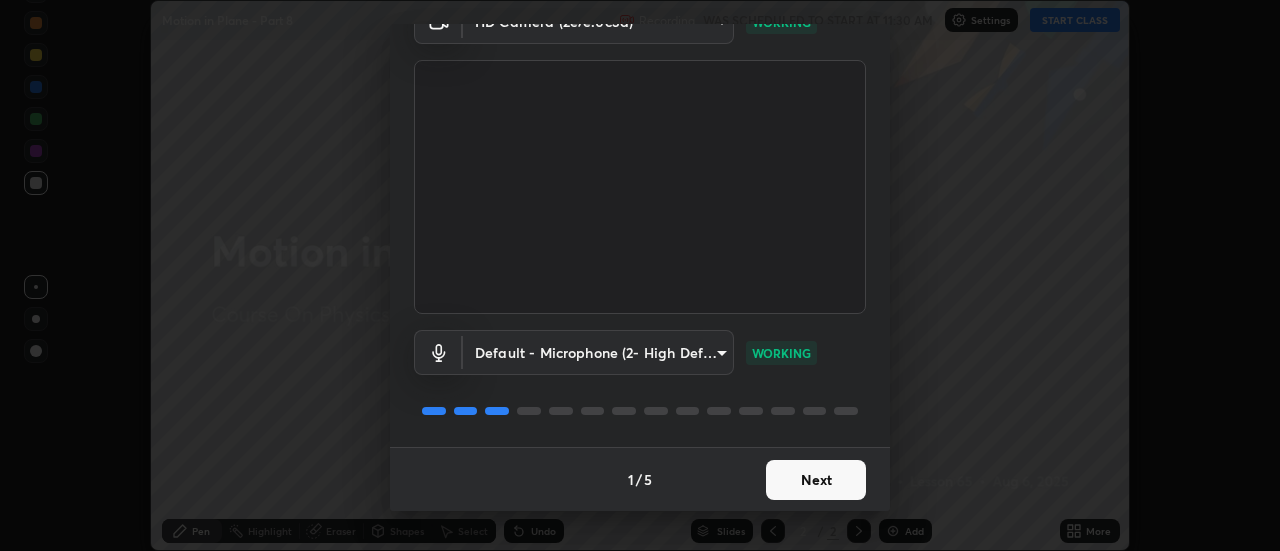 click on "Next" at bounding box center [816, 480] 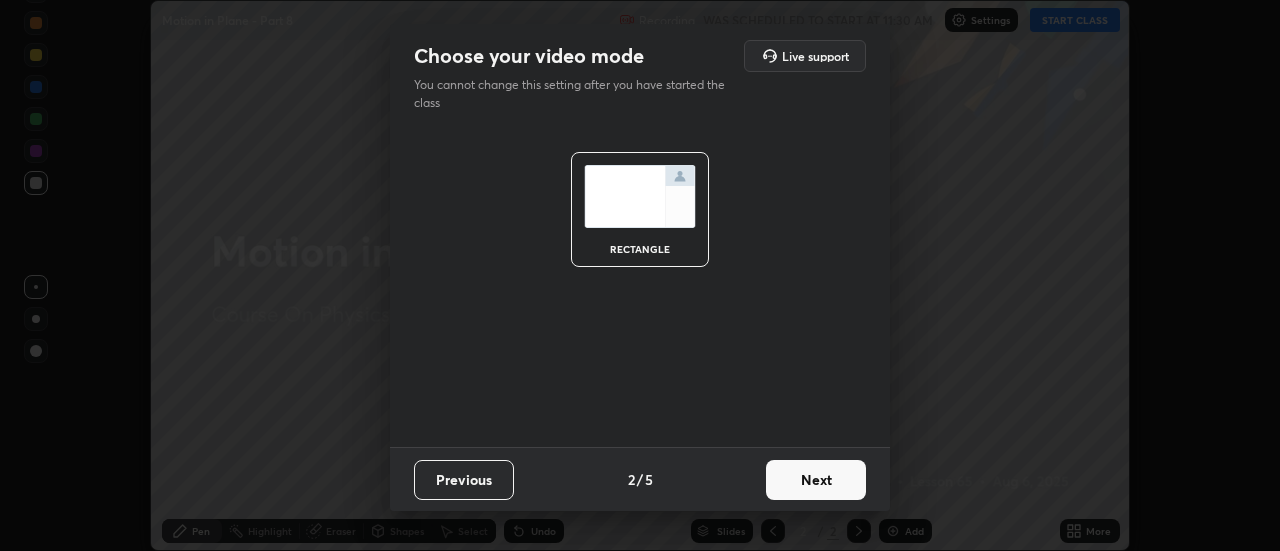 scroll, scrollTop: 0, scrollLeft: 0, axis: both 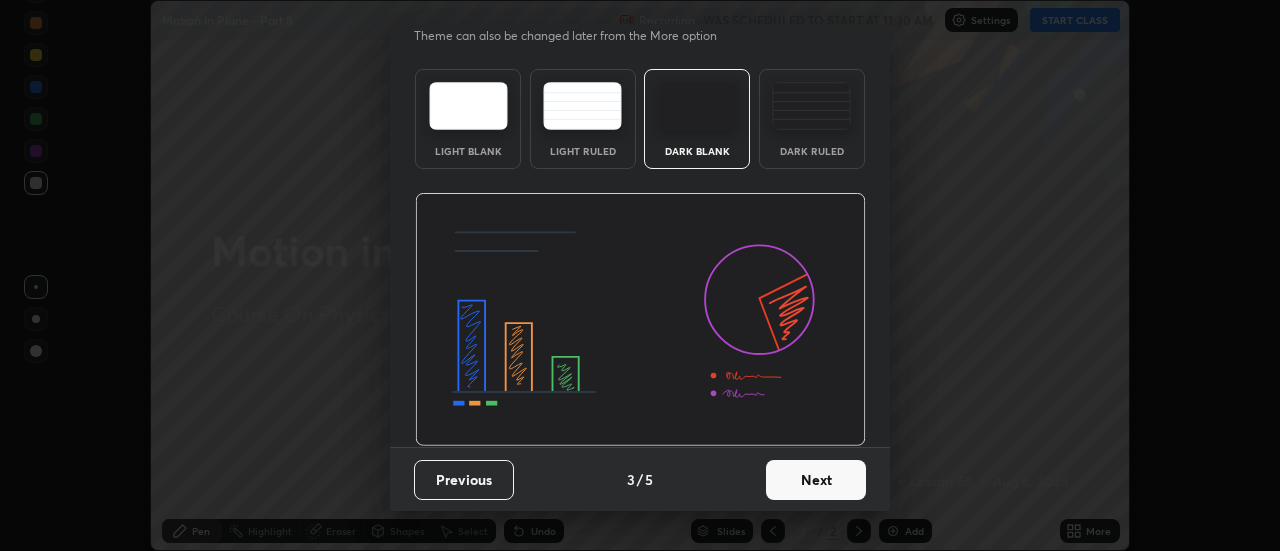 click on "Next" at bounding box center [816, 480] 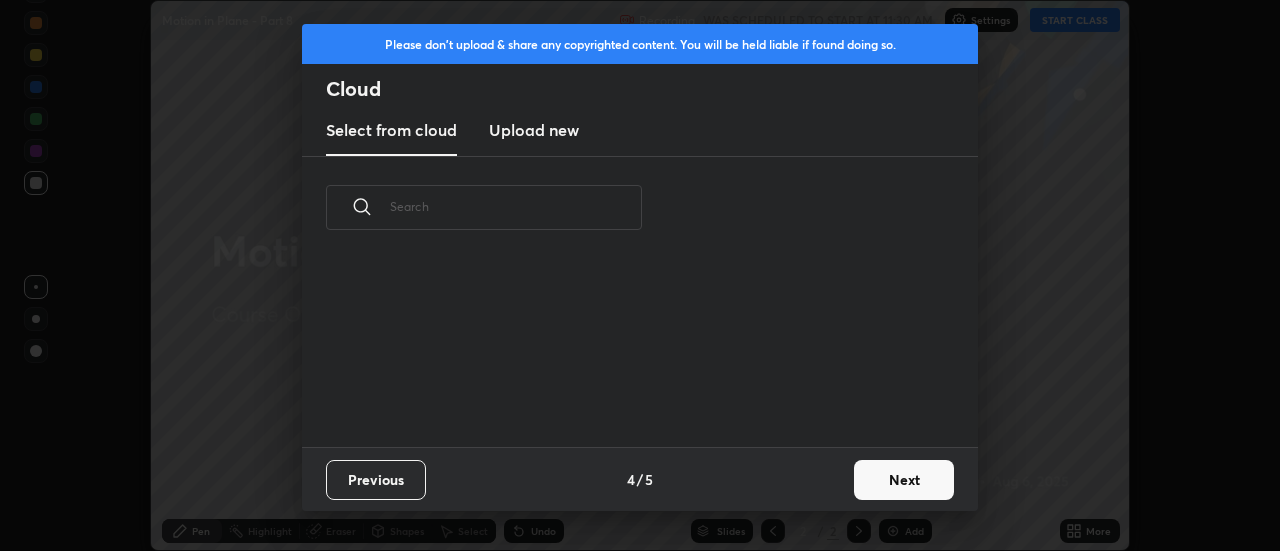 click on "Next" at bounding box center [904, 480] 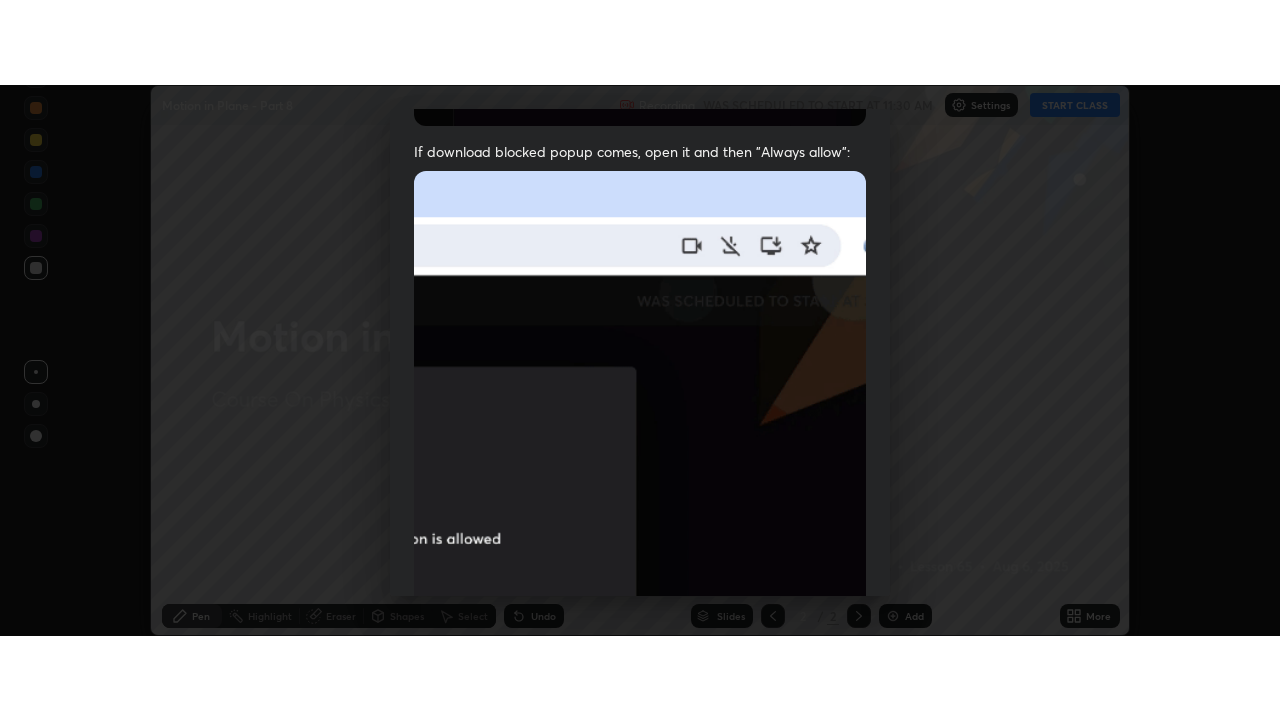 scroll, scrollTop: 513, scrollLeft: 0, axis: vertical 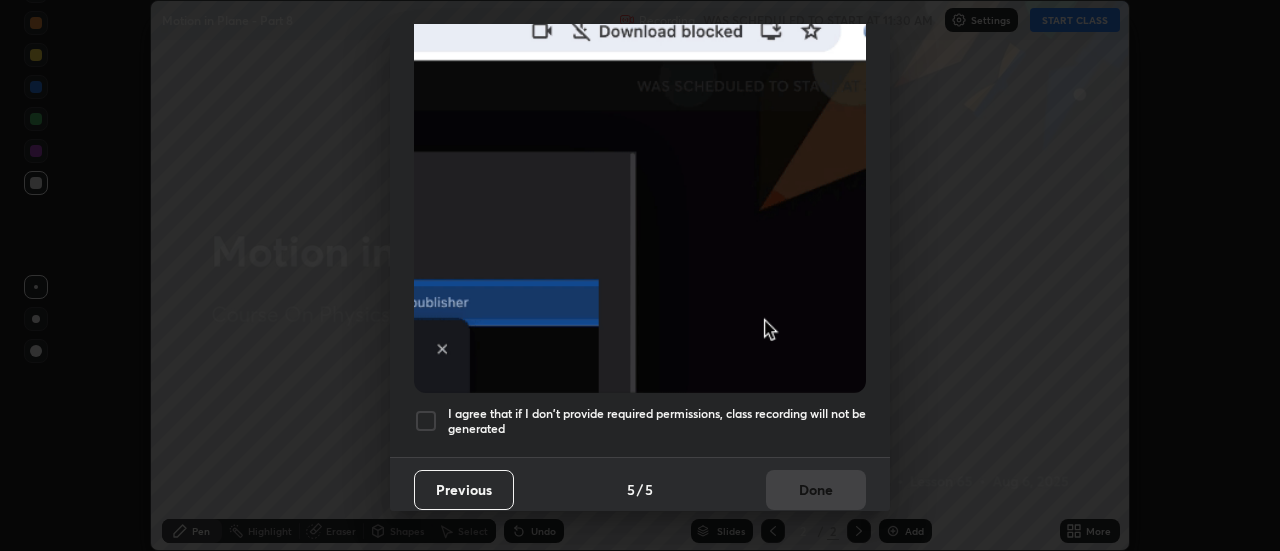 click on "I agree that if I don't provide required permissions, class recording will not be generated" at bounding box center [657, 421] 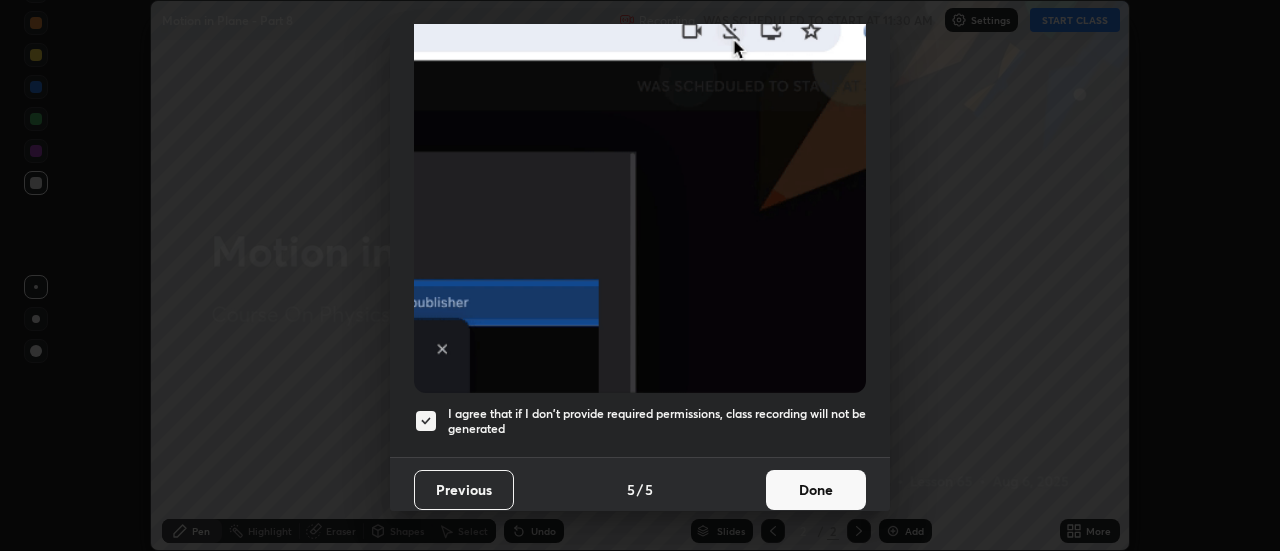 click on "Done" at bounding box center (816, 490) 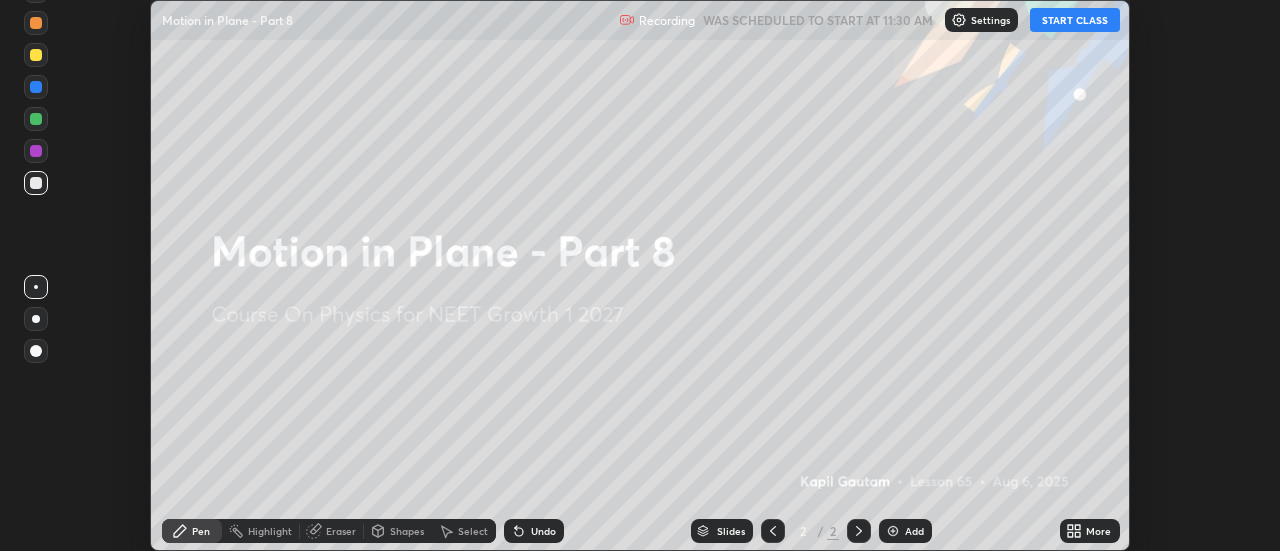click on "More" at bounding box center (1090, 531) 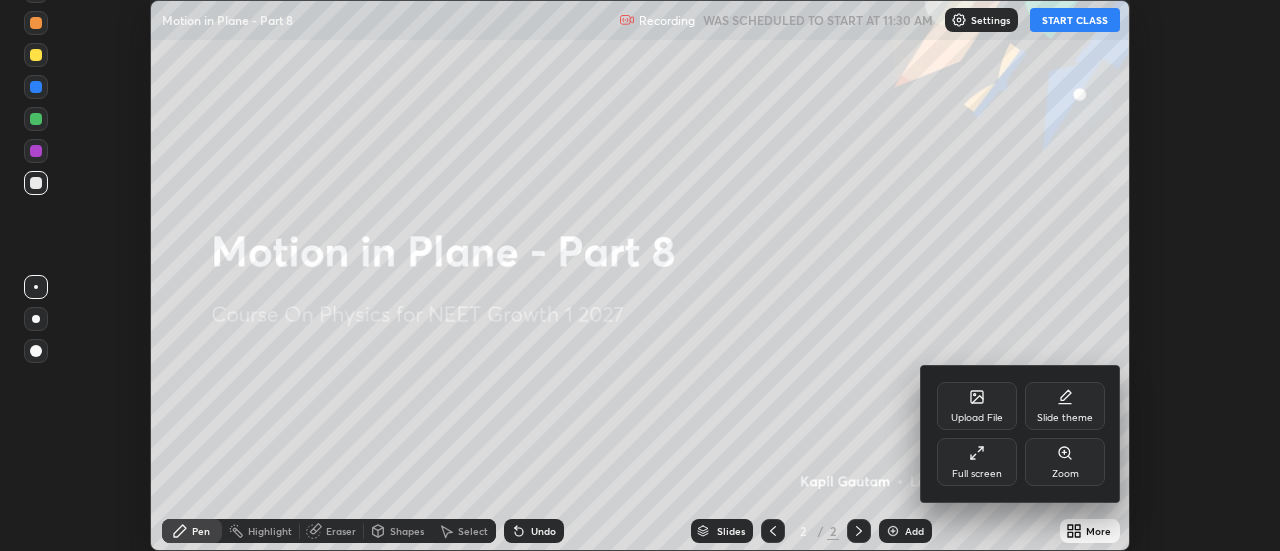 click on "Full screen" at bounding box center (977, 462) 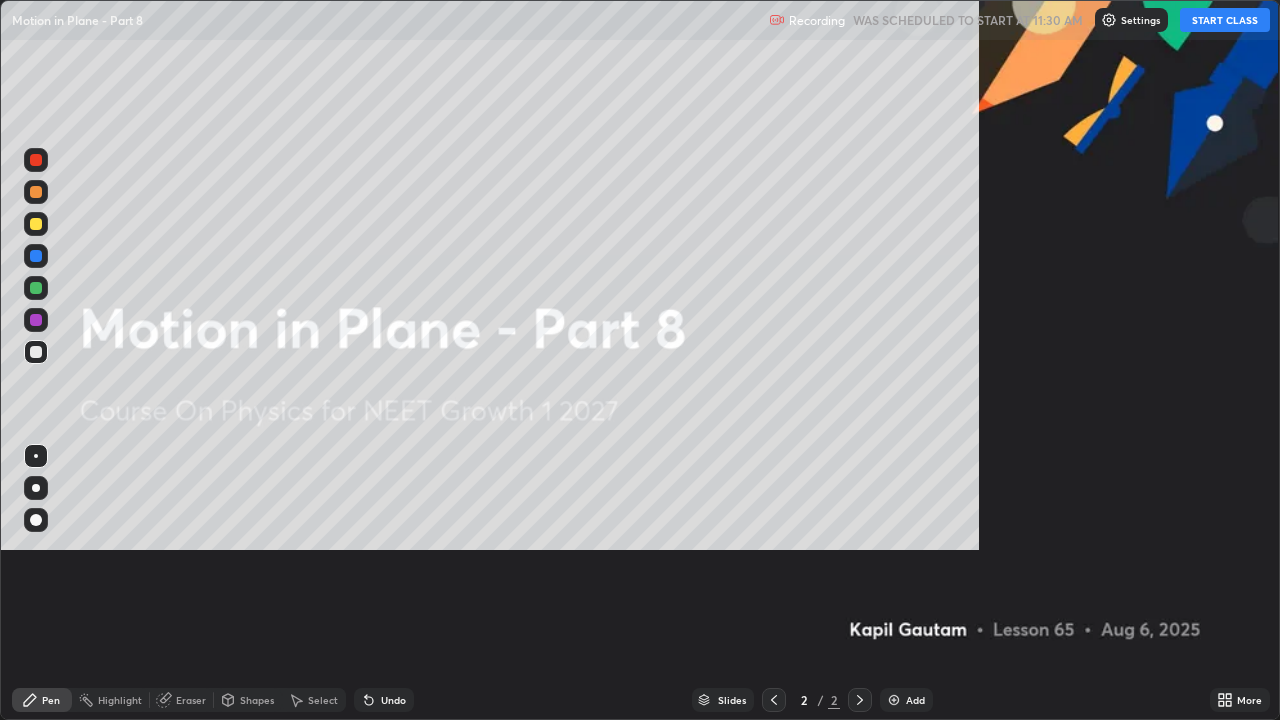 scroll, scrollTop: 99280, scrollLeft: 98720, axis: both 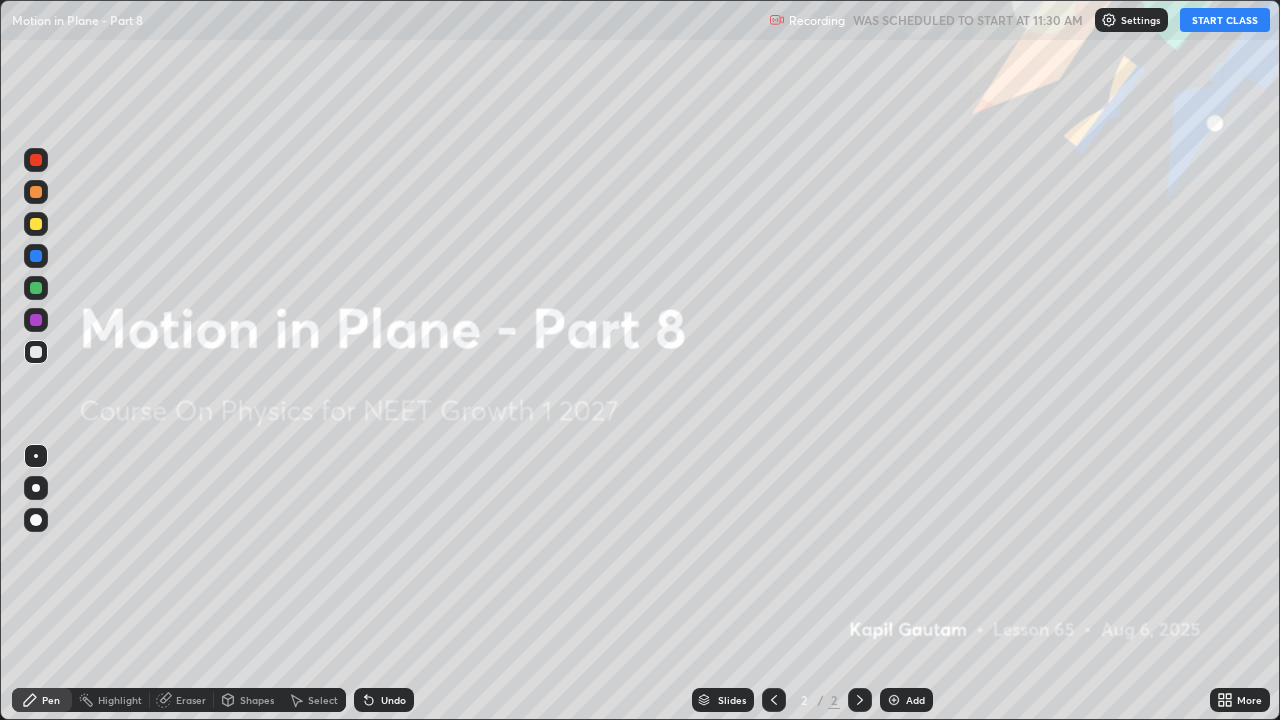 click on "Add" at bounding box center [915, 700] 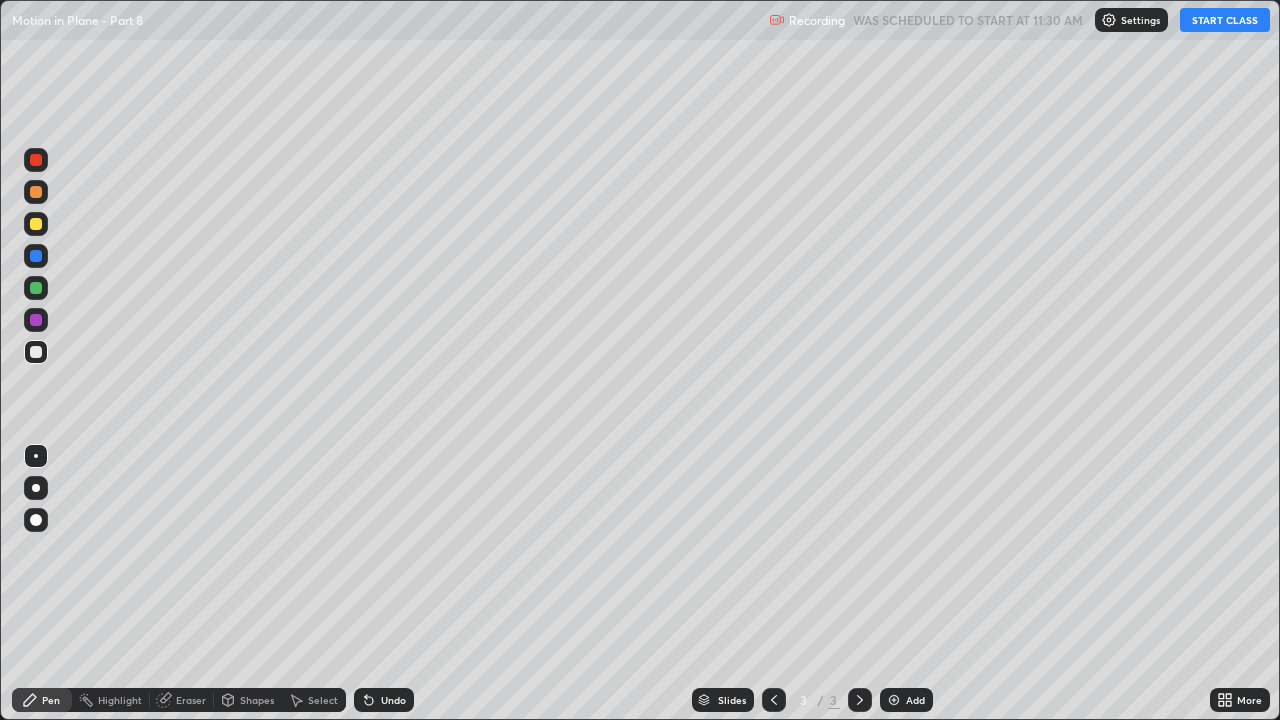 click on "START CLASS" at bounding box center (1225, 20) 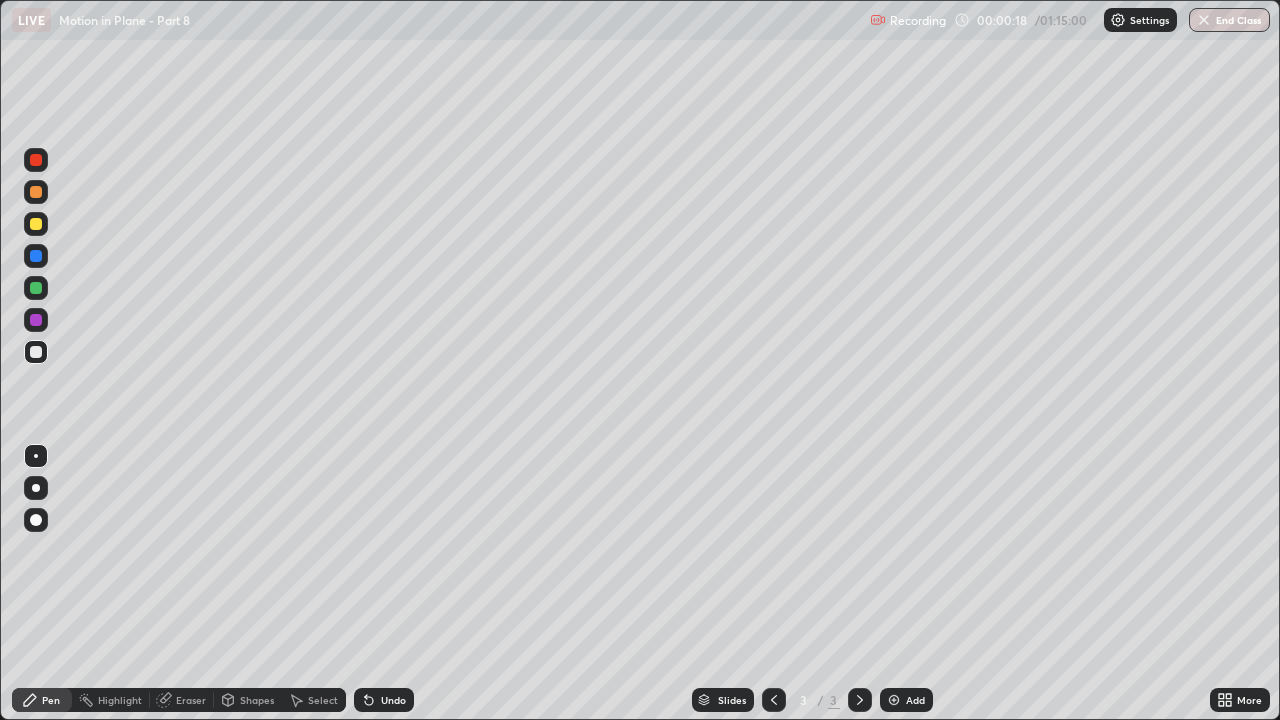 click at bounding box center [36, 224] 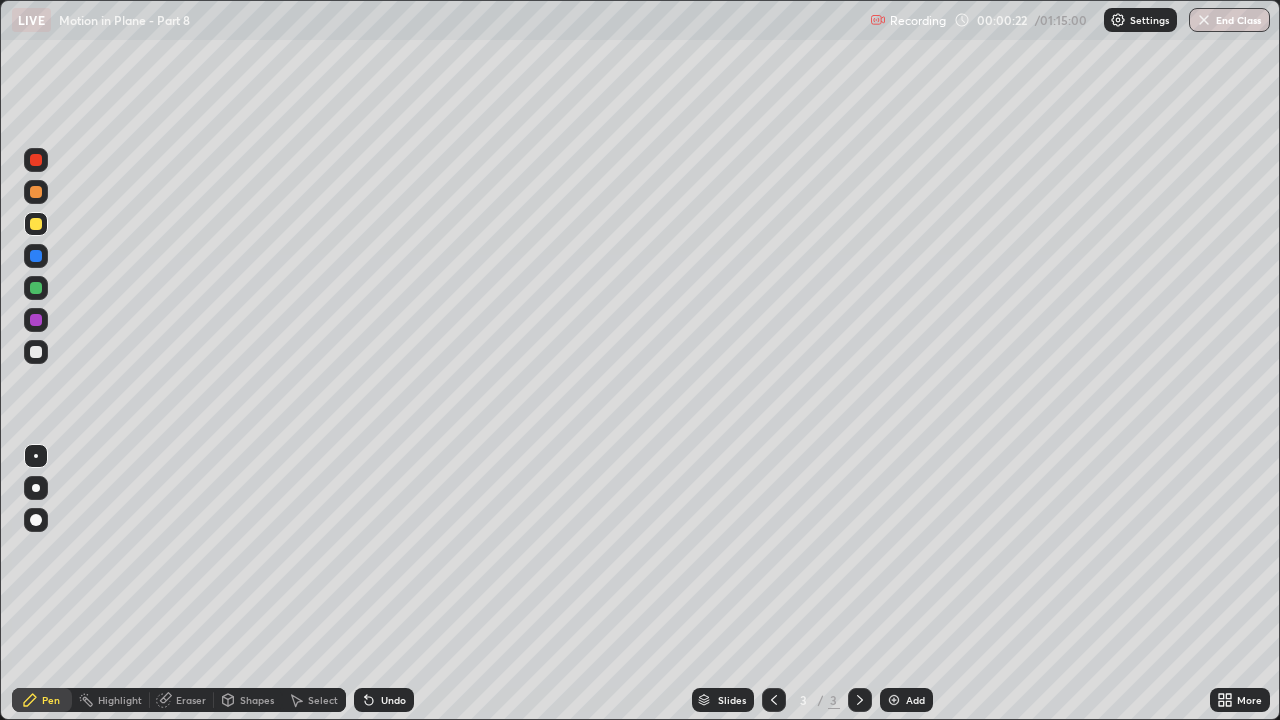 click at bounding box center [36, 488] 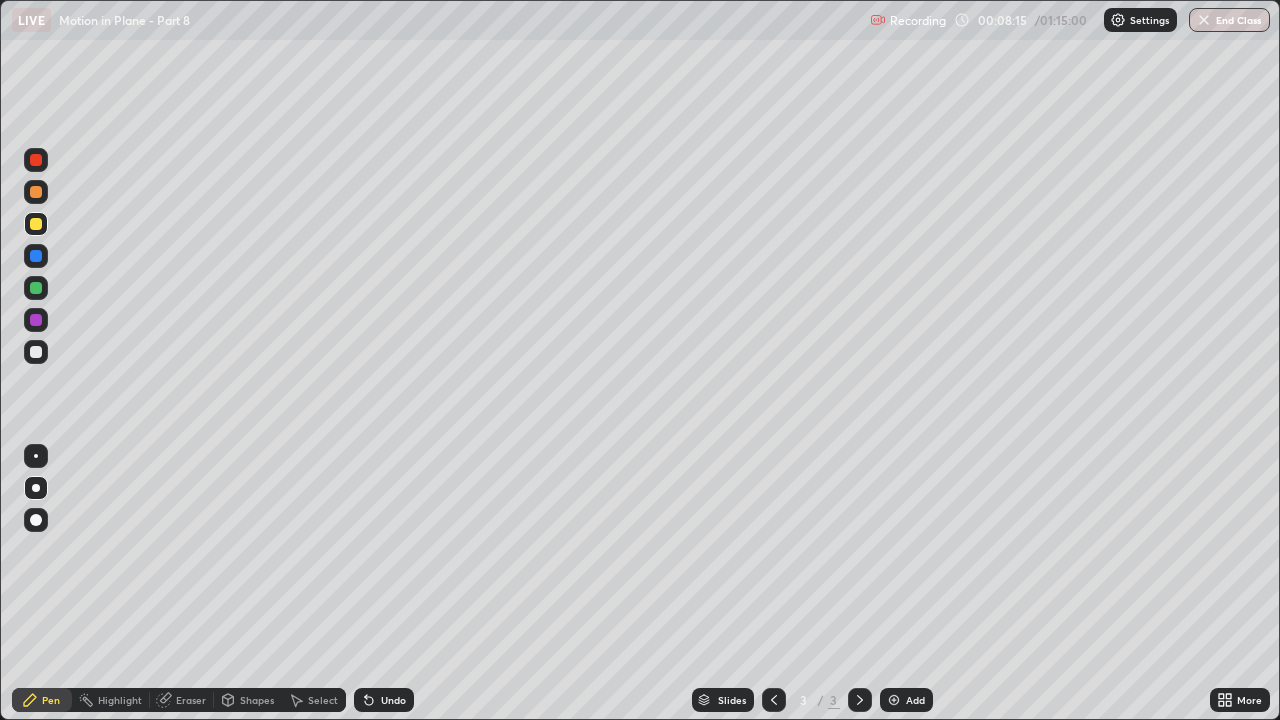click at bounding box center (894, 700) 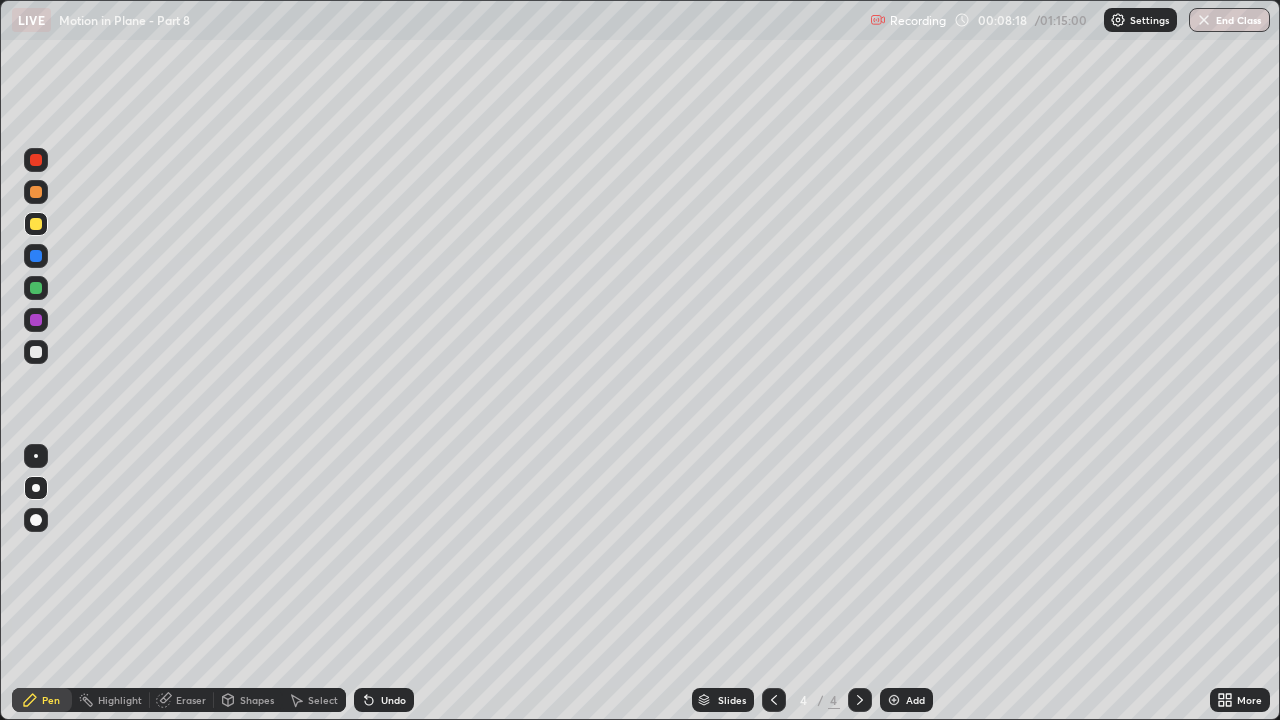 click at bounding box center [36, 352] 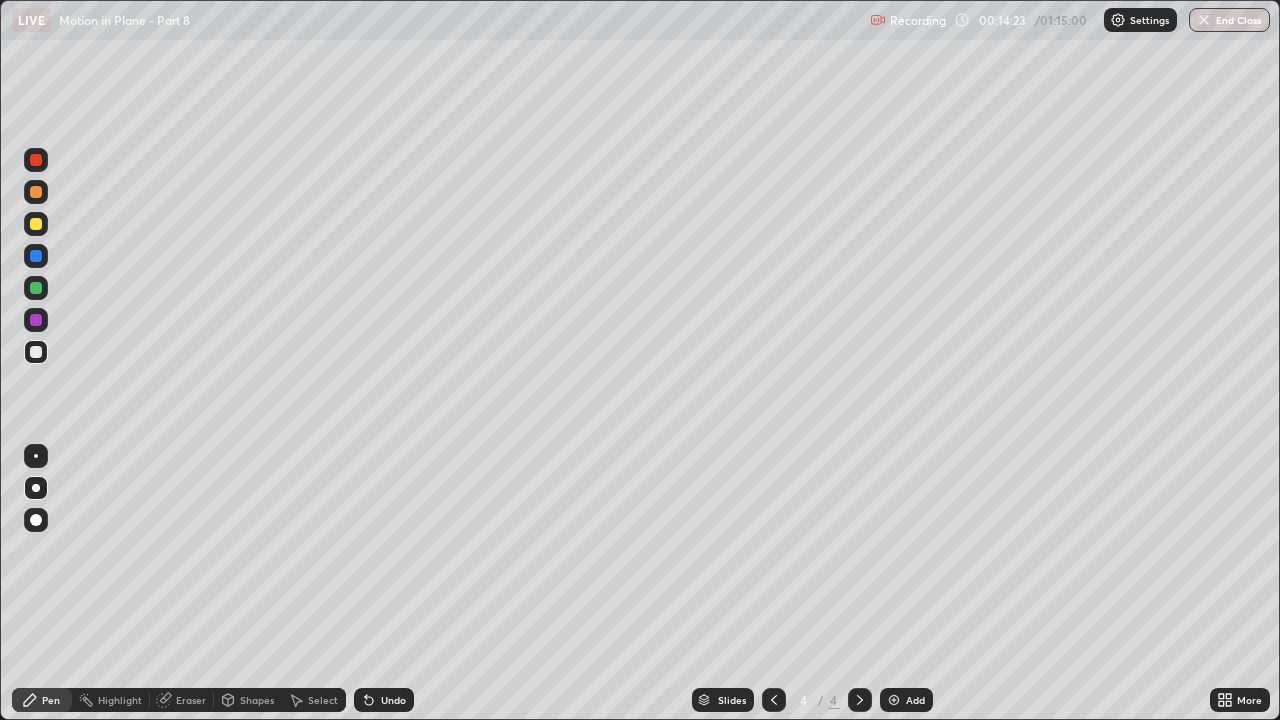 click at bounding box center (36, 224) 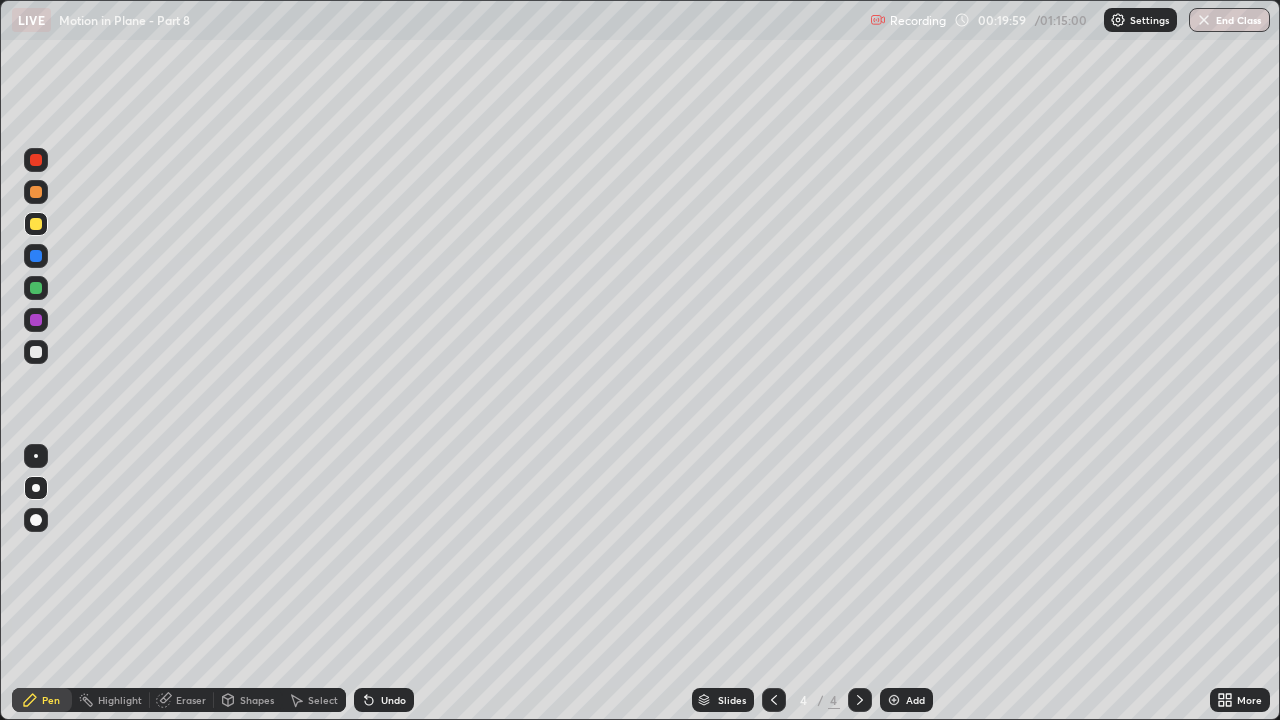 click on "Add" at bounding box center (906, 700) 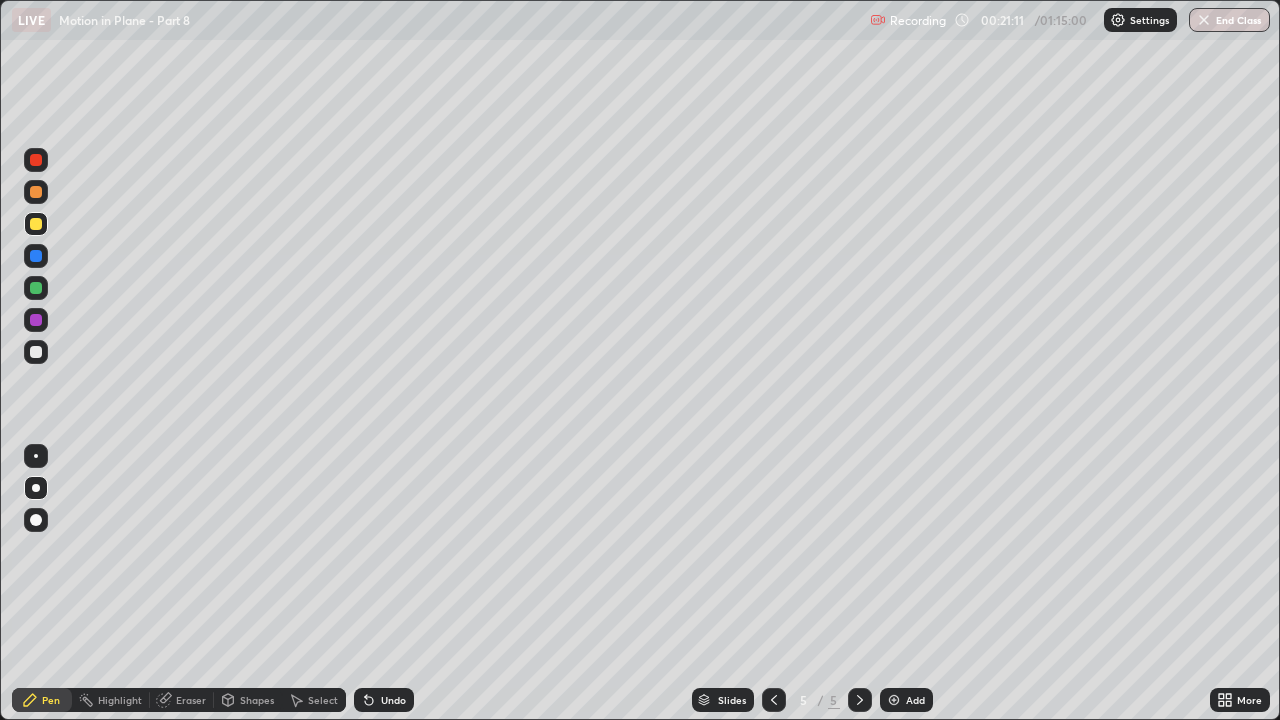 click at bounding box center [36, 352] 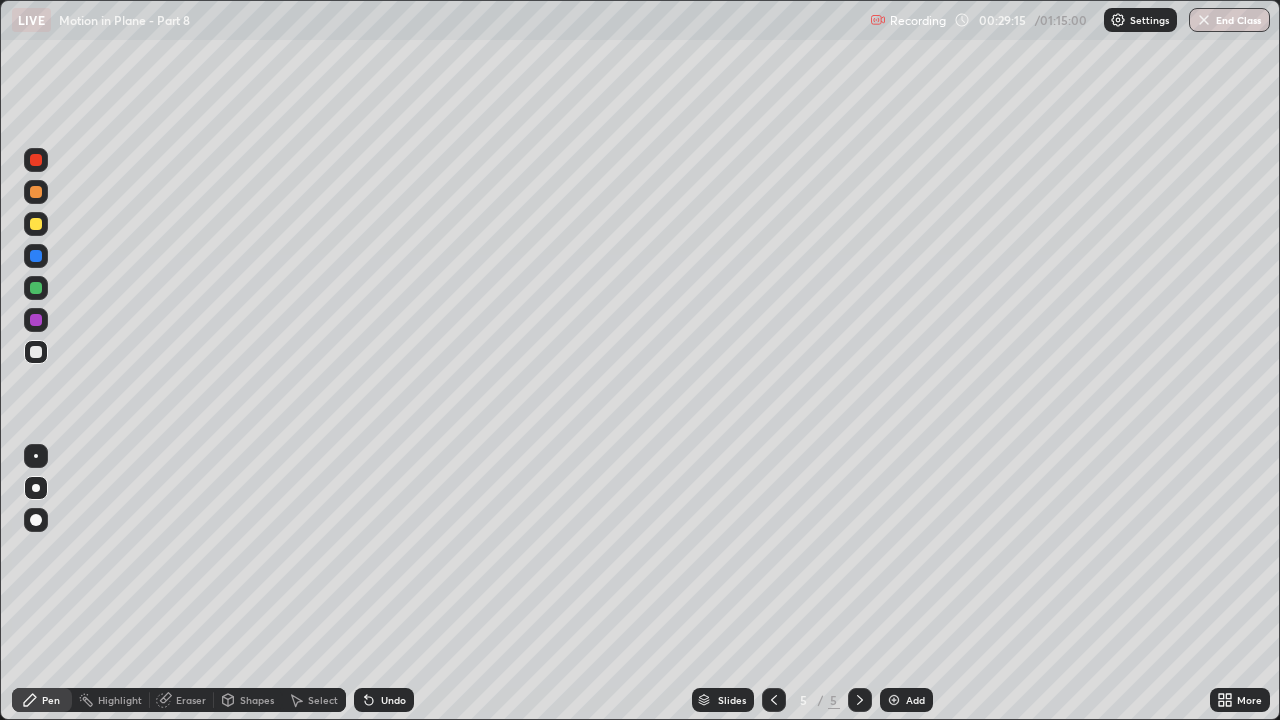 click on "Add" at bounding box center (915, 700) 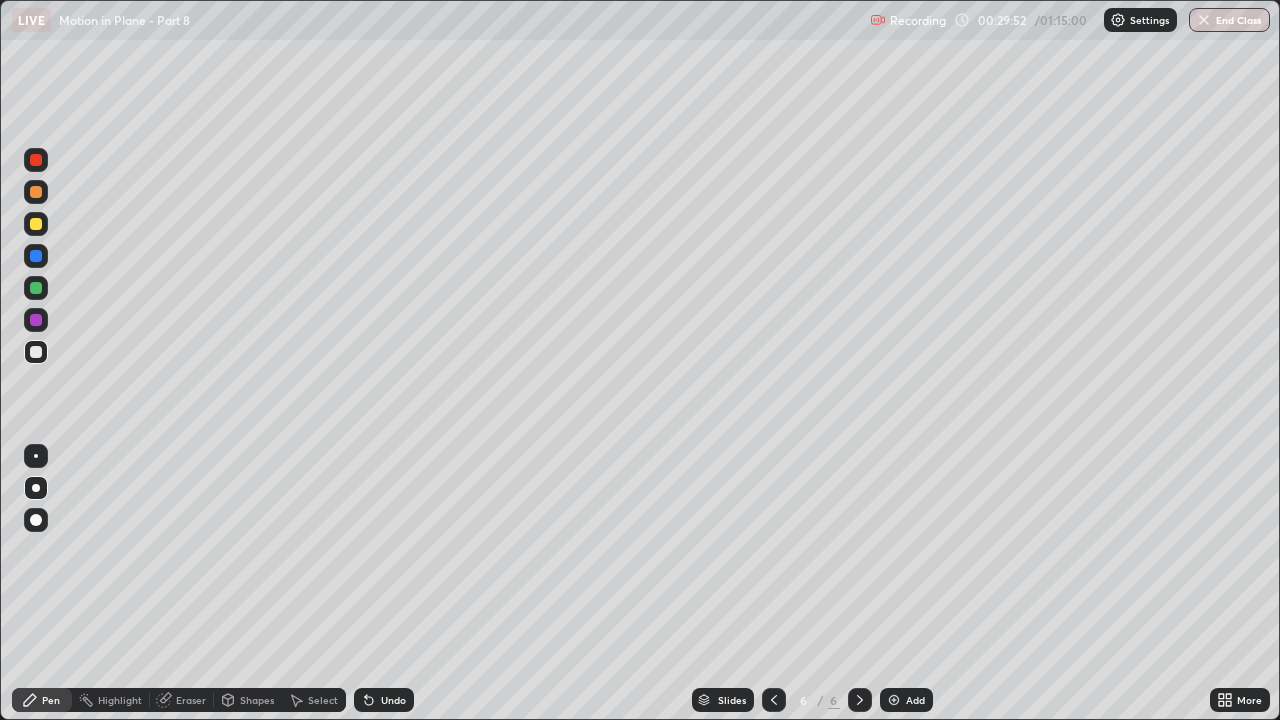click at bounding box center (36, 224) 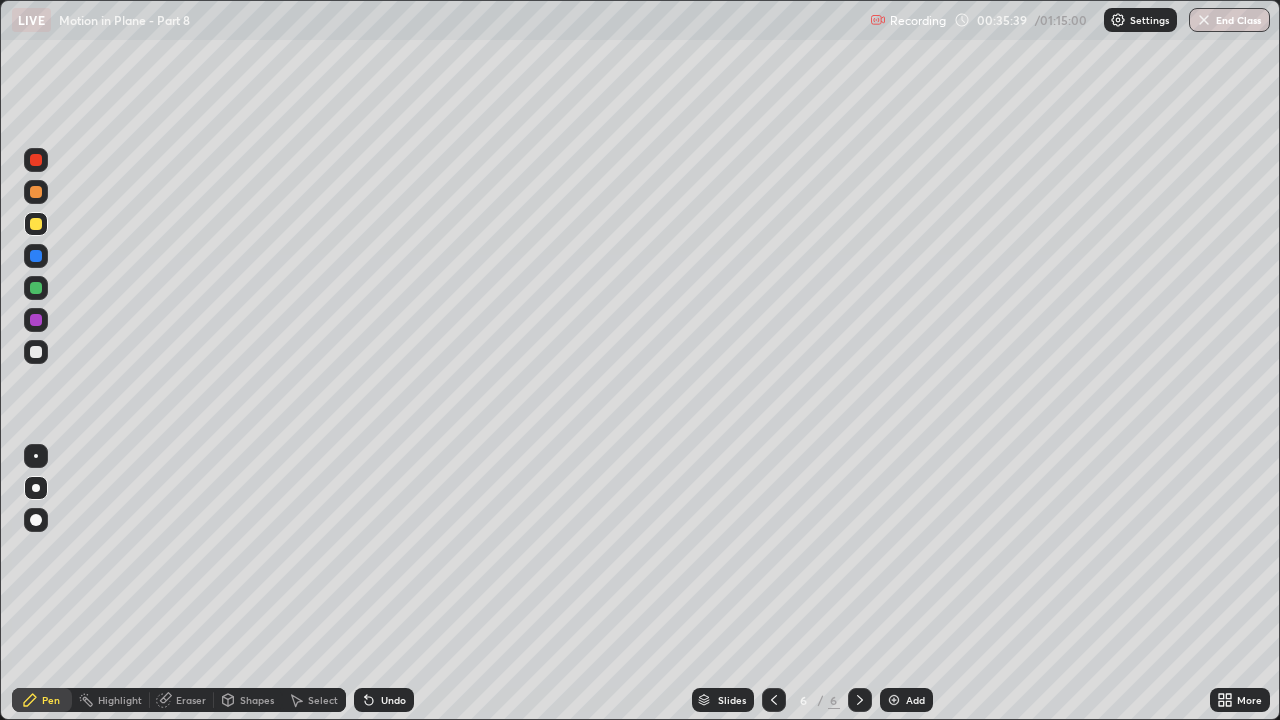click on "Add" at bounding box center (915, 700) 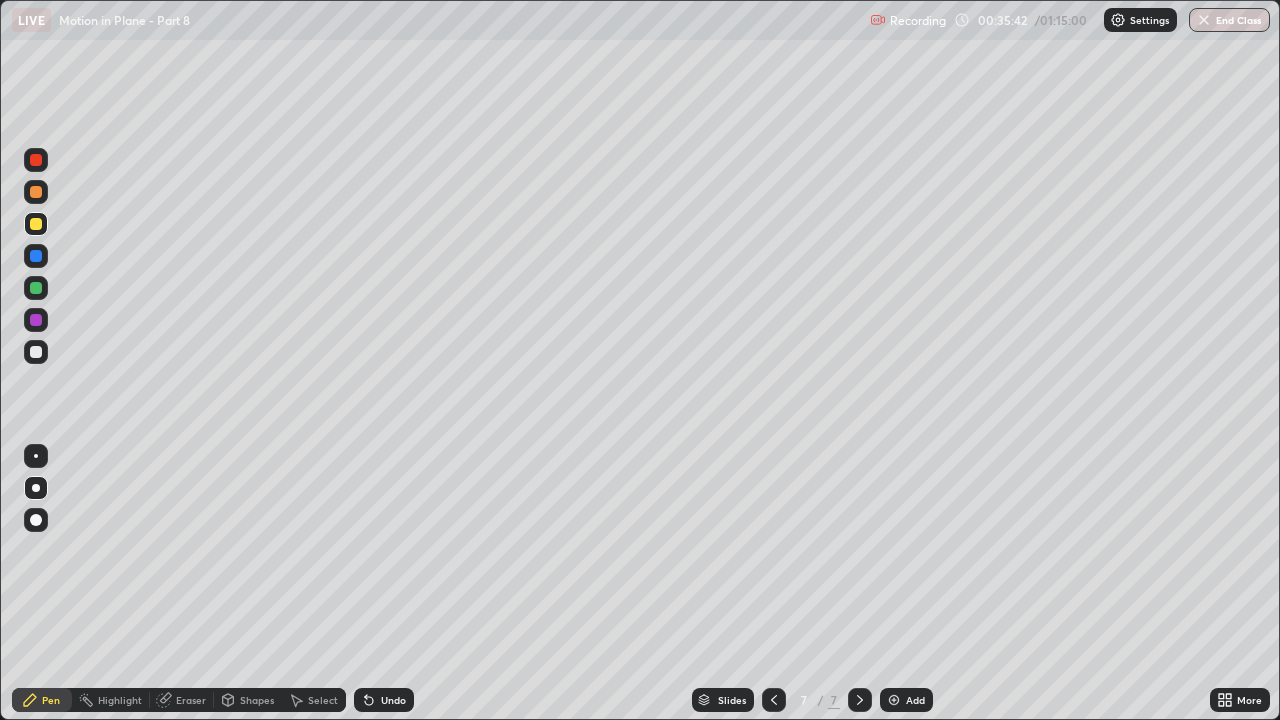 click at bounding box center [36, 352] 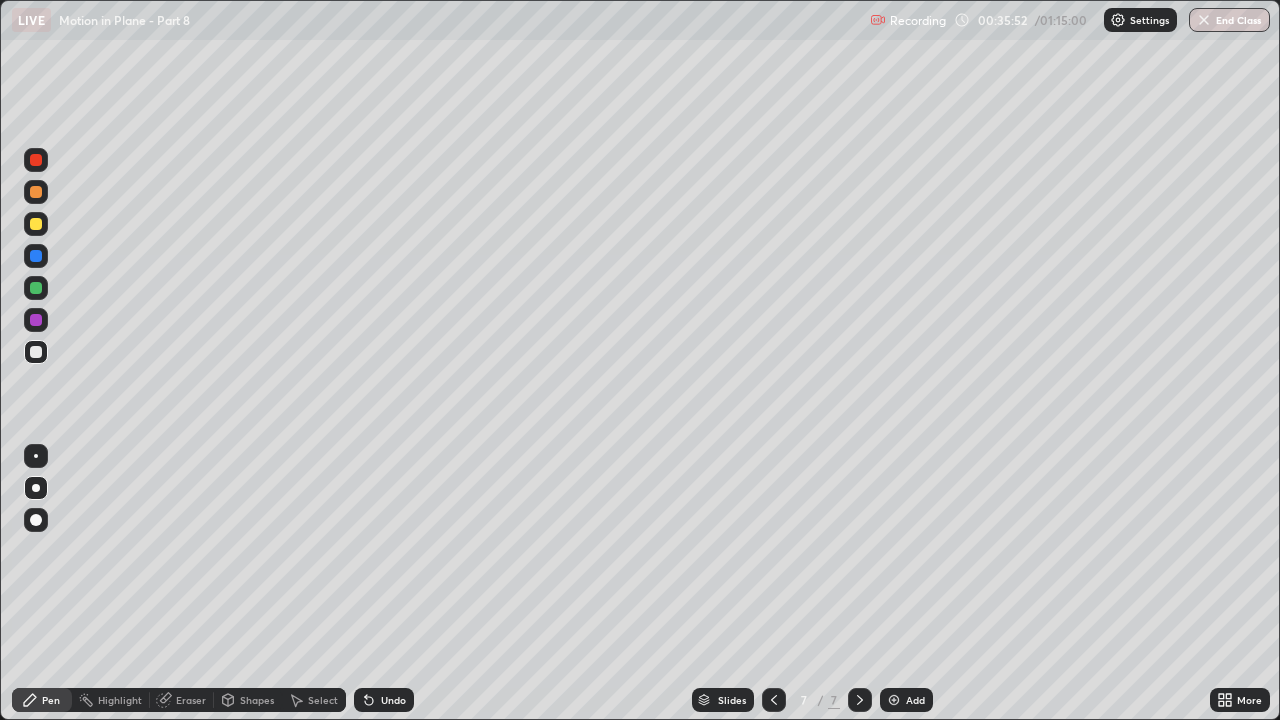 click on "Undo" at bounding box center [384, 700] 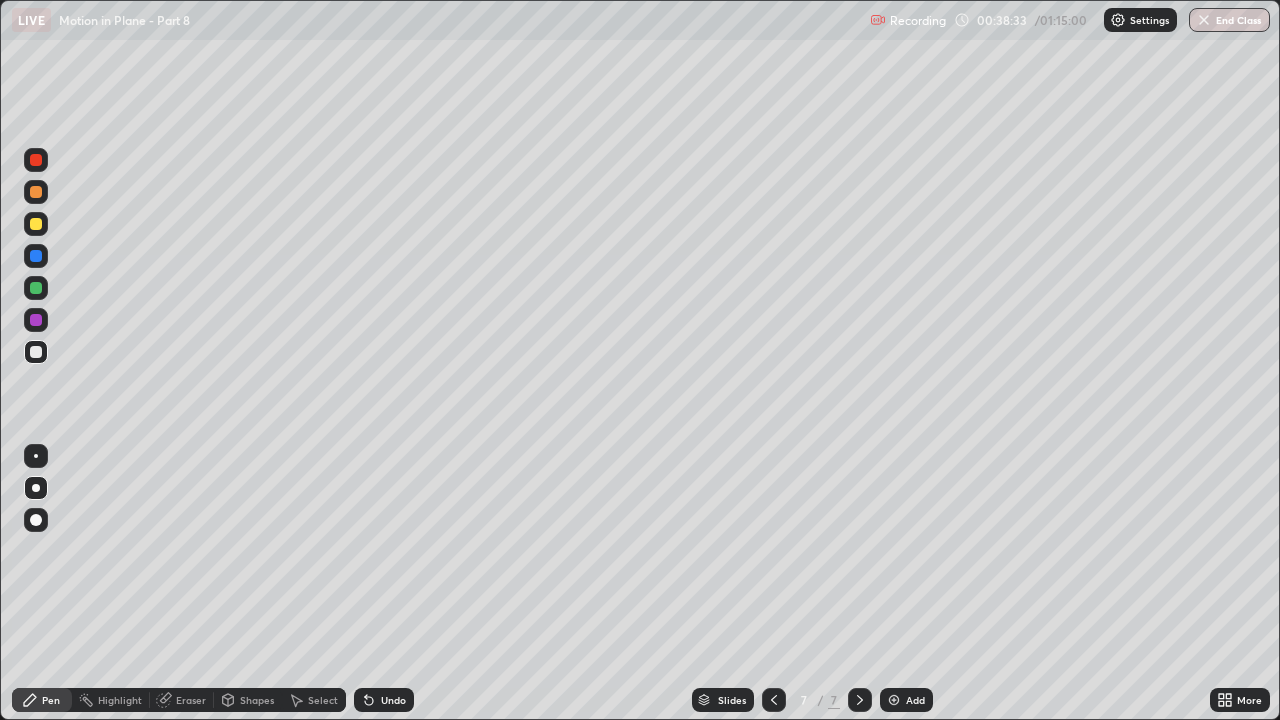 click 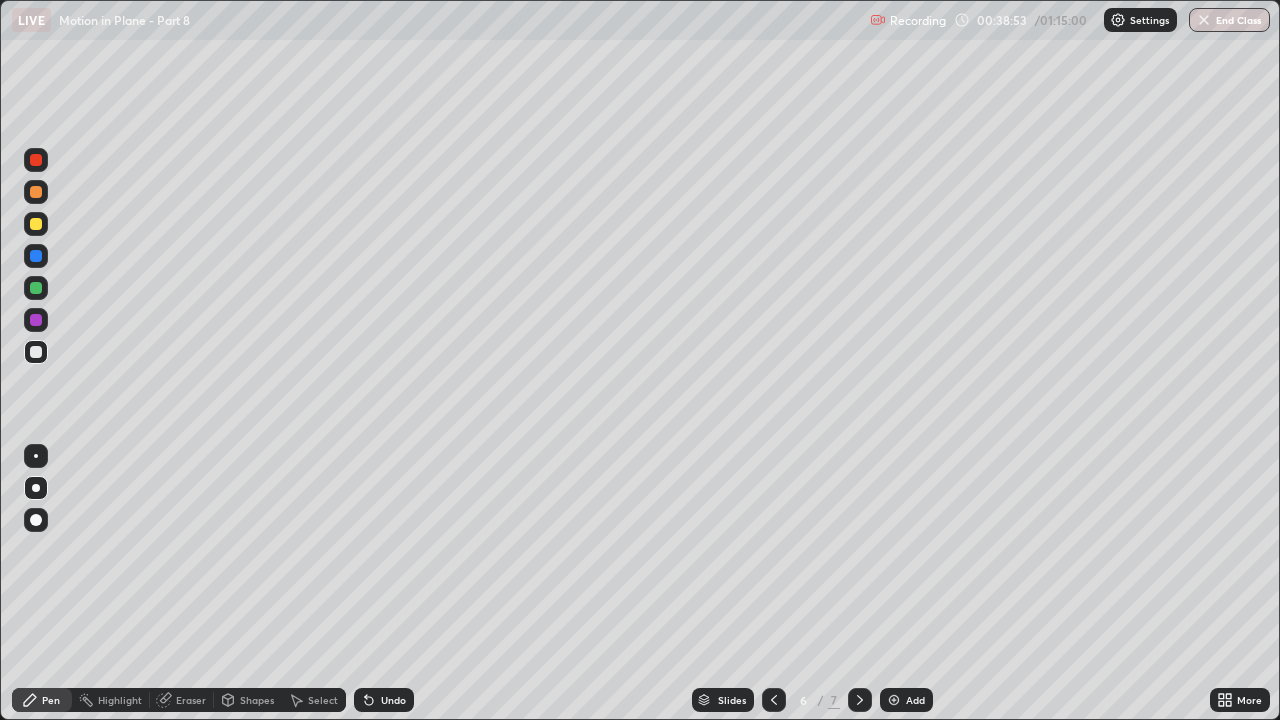 click at bounding box center [860, 700] 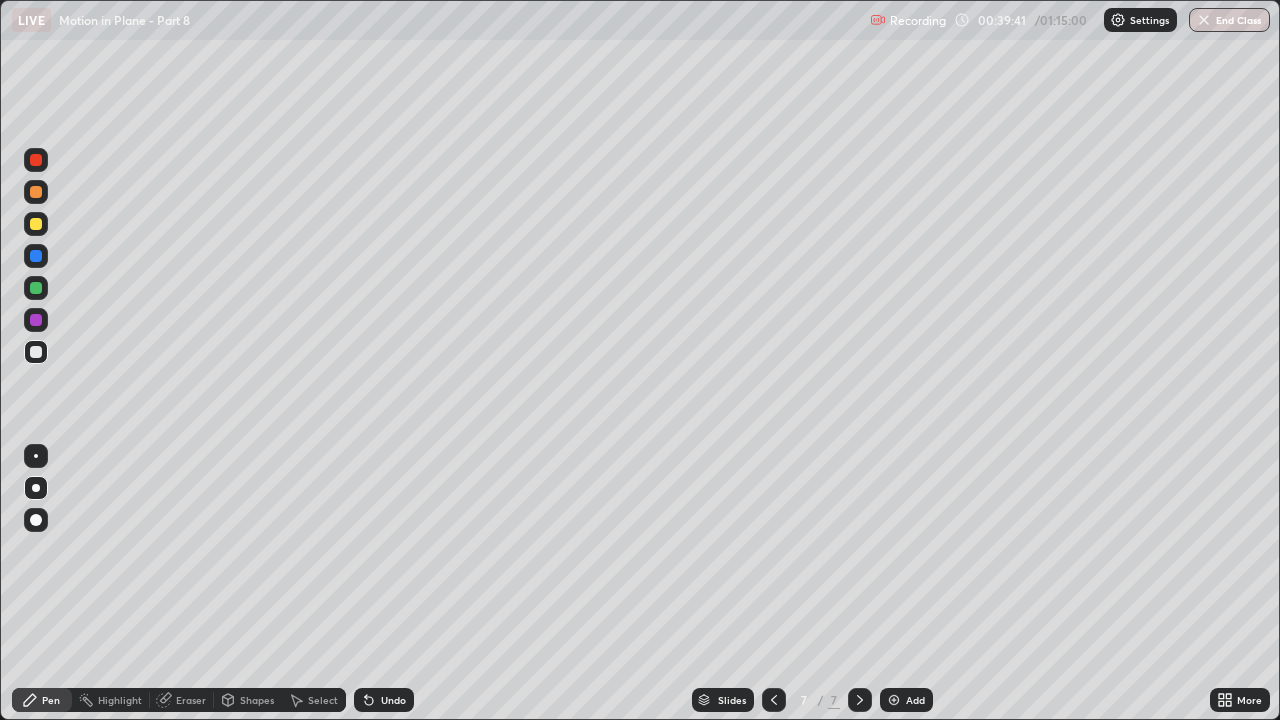 click on "Undo" at bounding box center [393, 700] 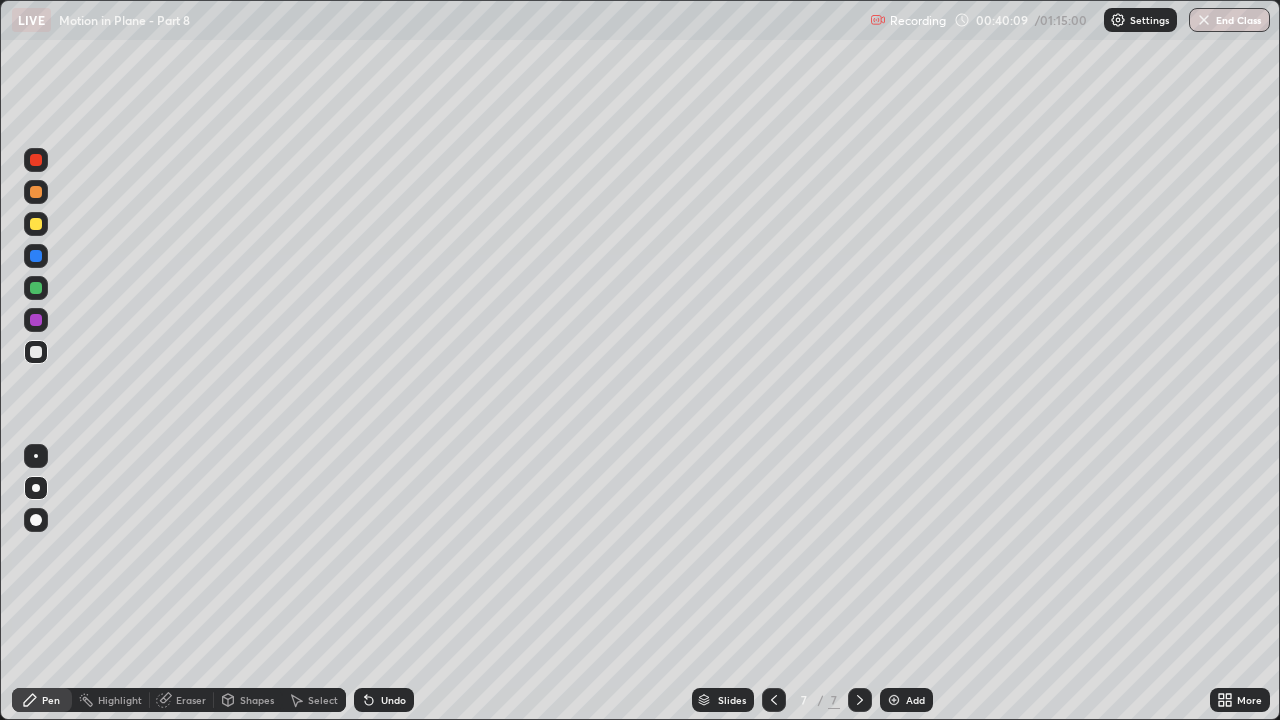 click 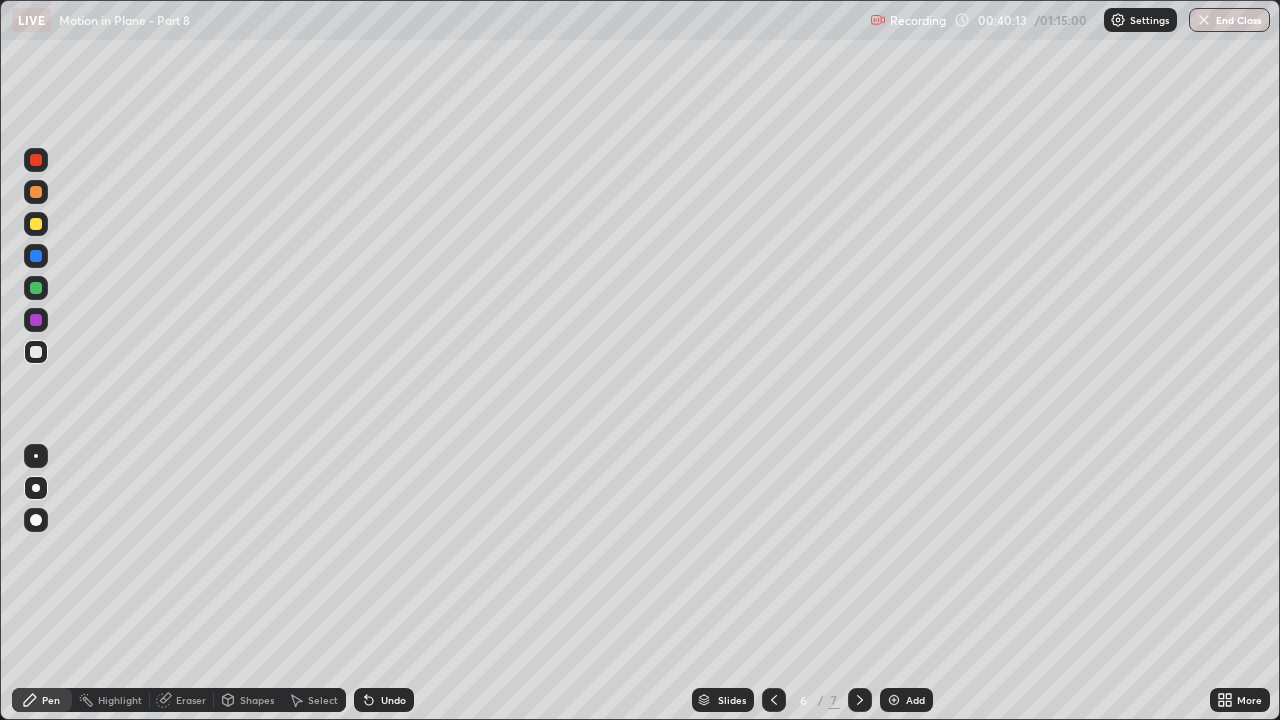 click 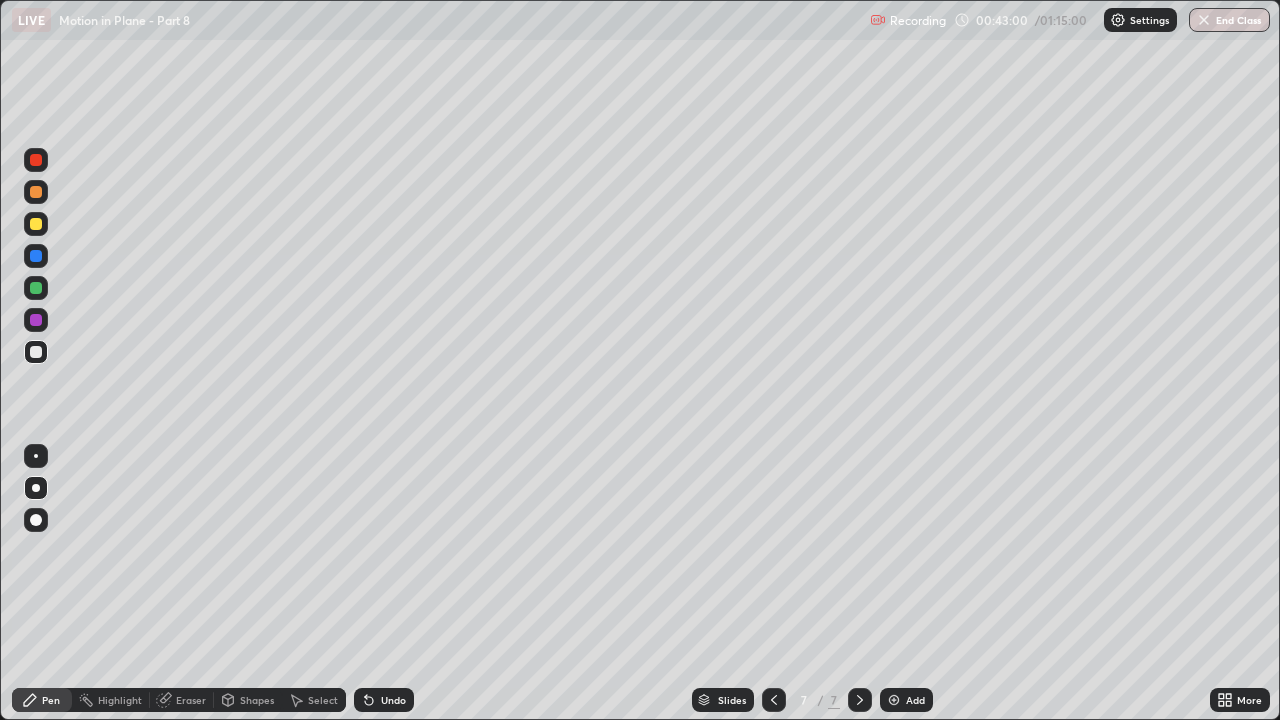 click on "Add" at bounding box center [915, 700] 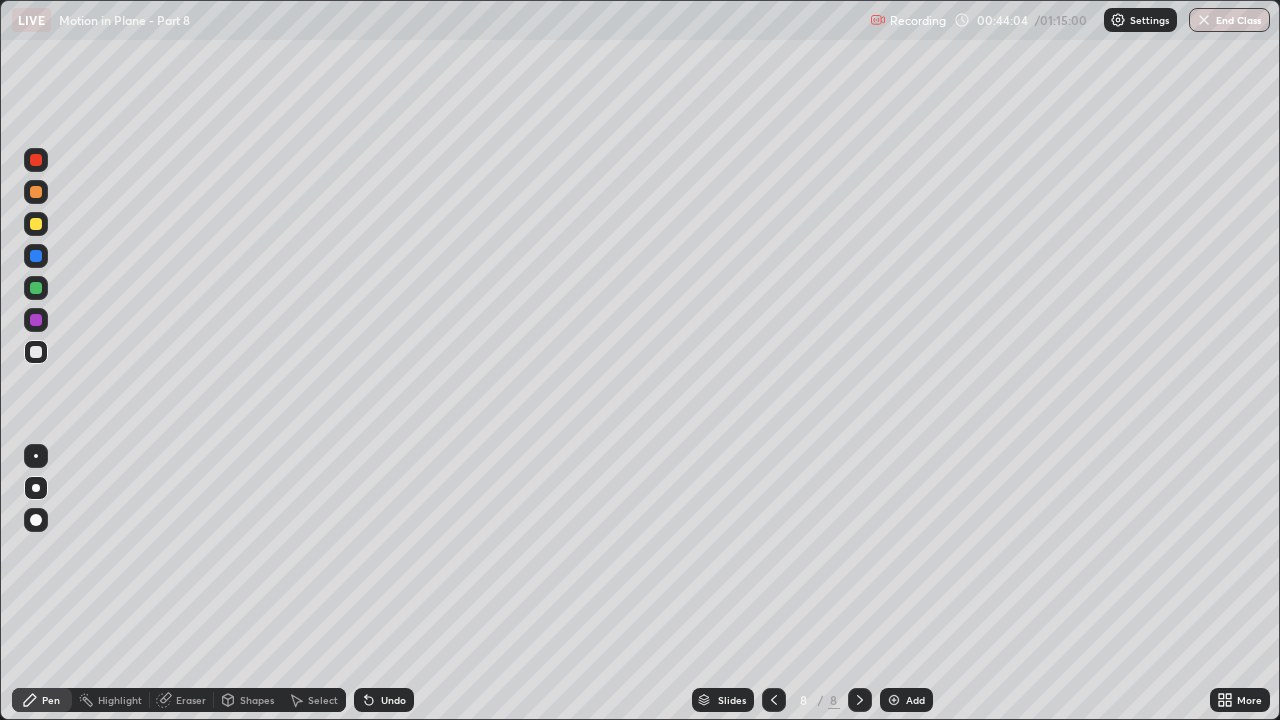 click on "Undo" at bounding box center [393, 700] 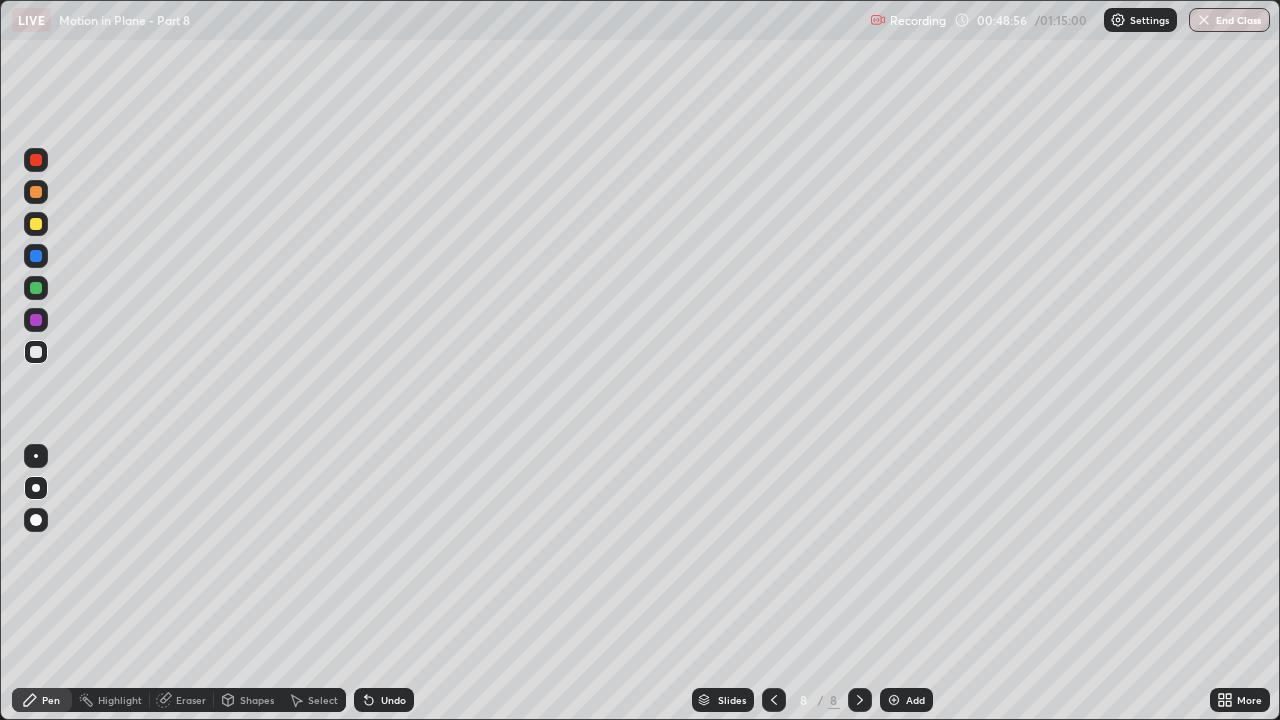 click at bounding box center (36, 160) 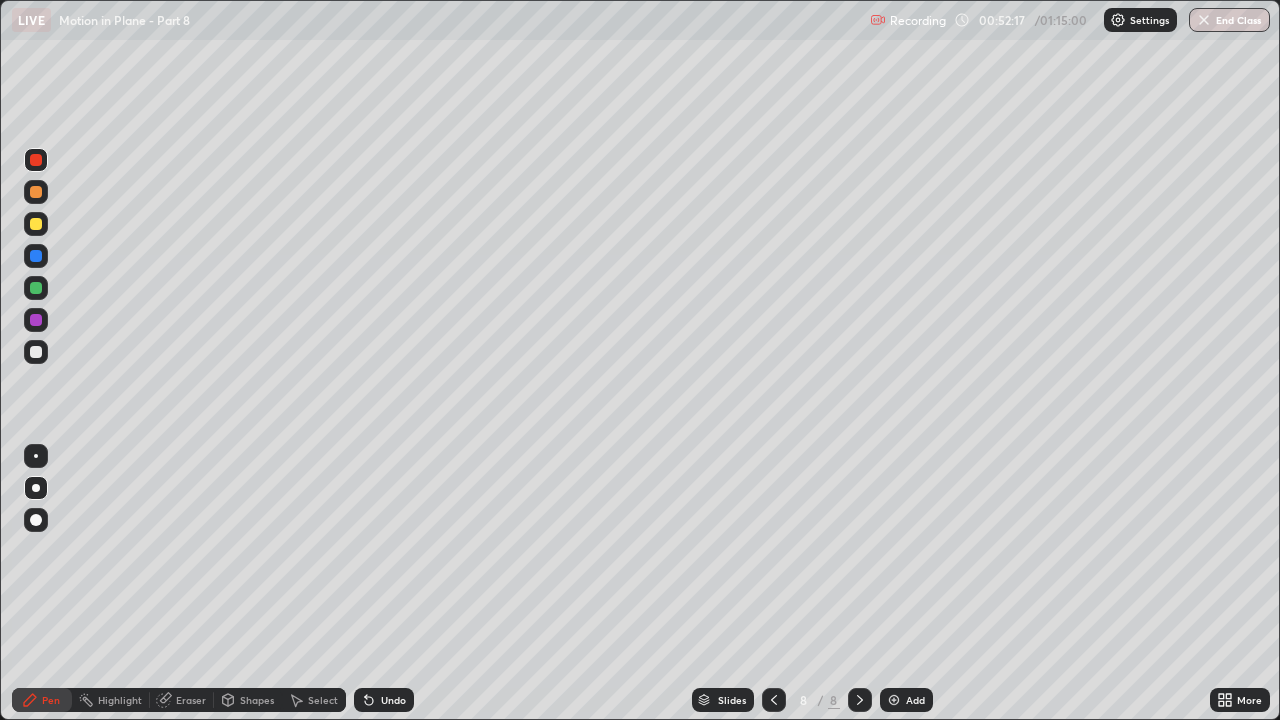 click at bounding box center [894, 700] 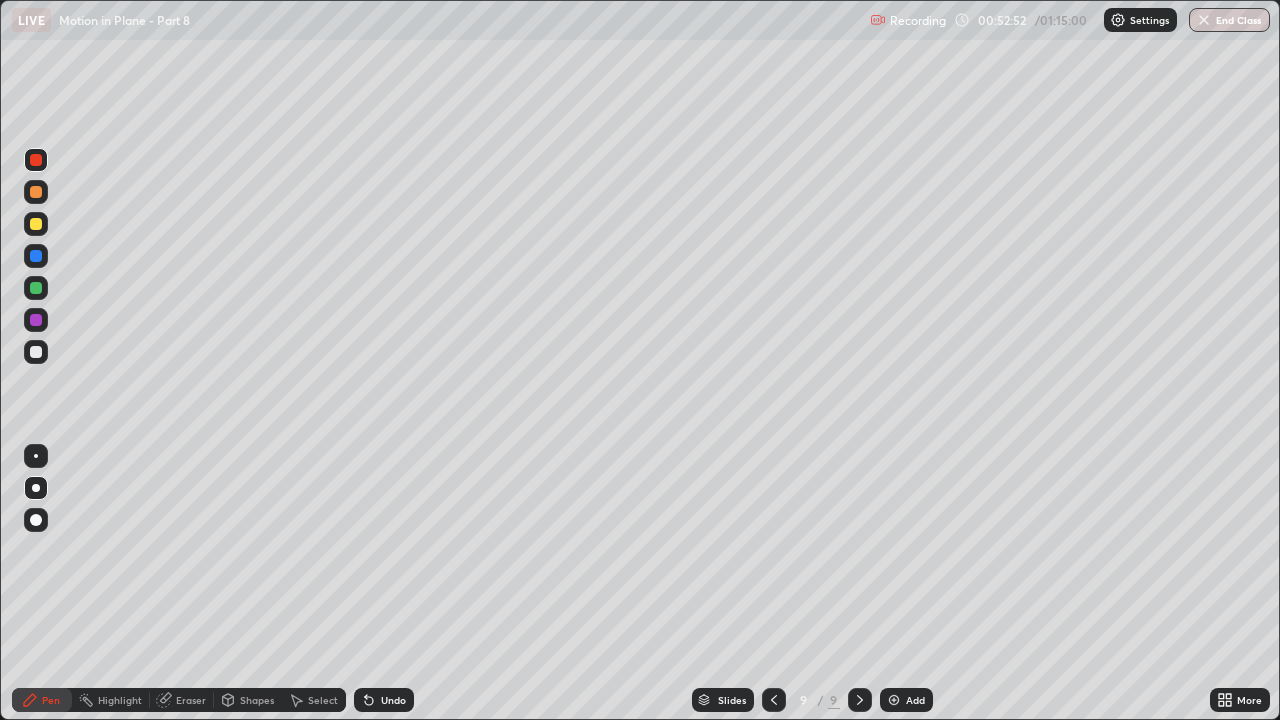 click at bounding box center [36, 288] 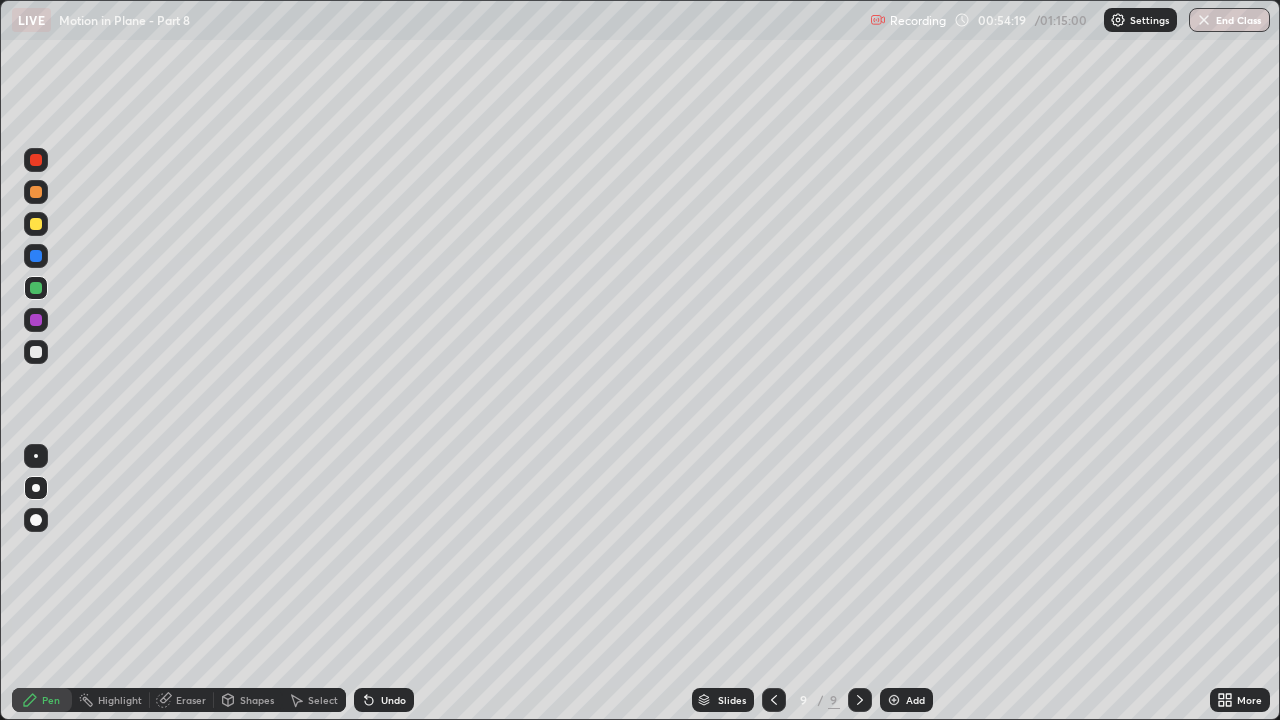 click at bounding box center (36, 352) 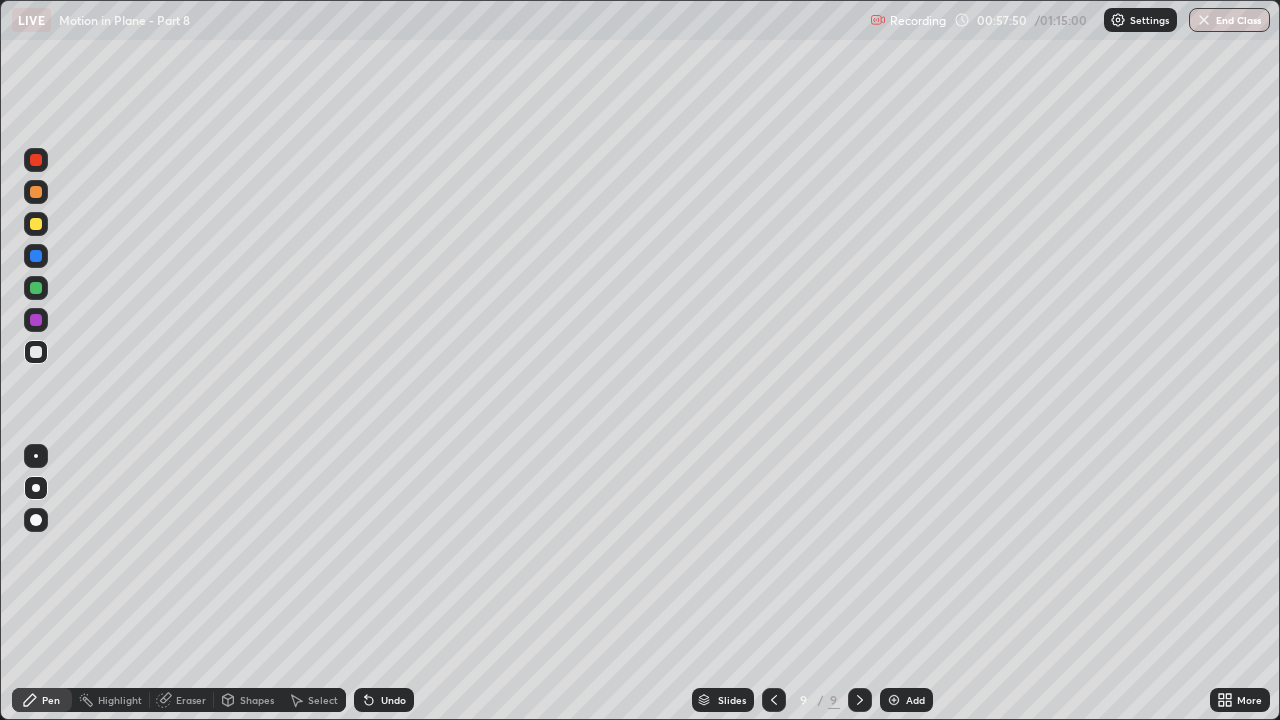 click at bounding box center (36, 224) 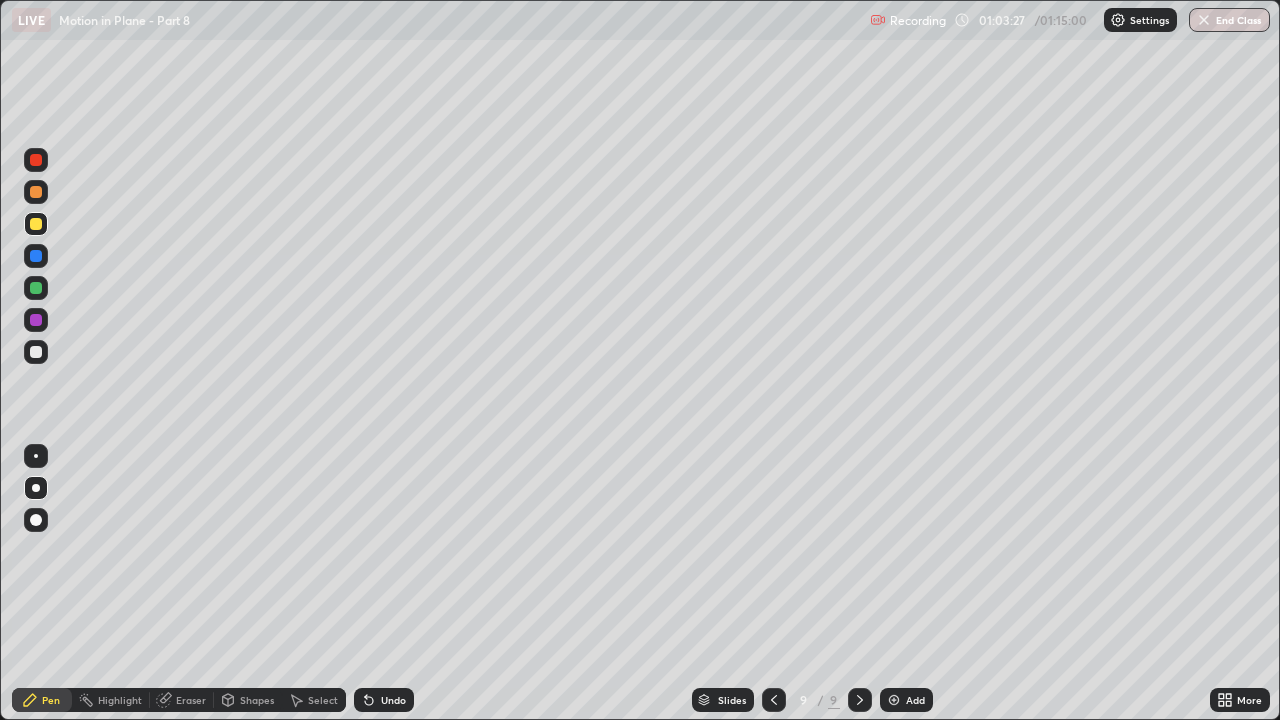 click on "Add" at bounding box center [915, 700] 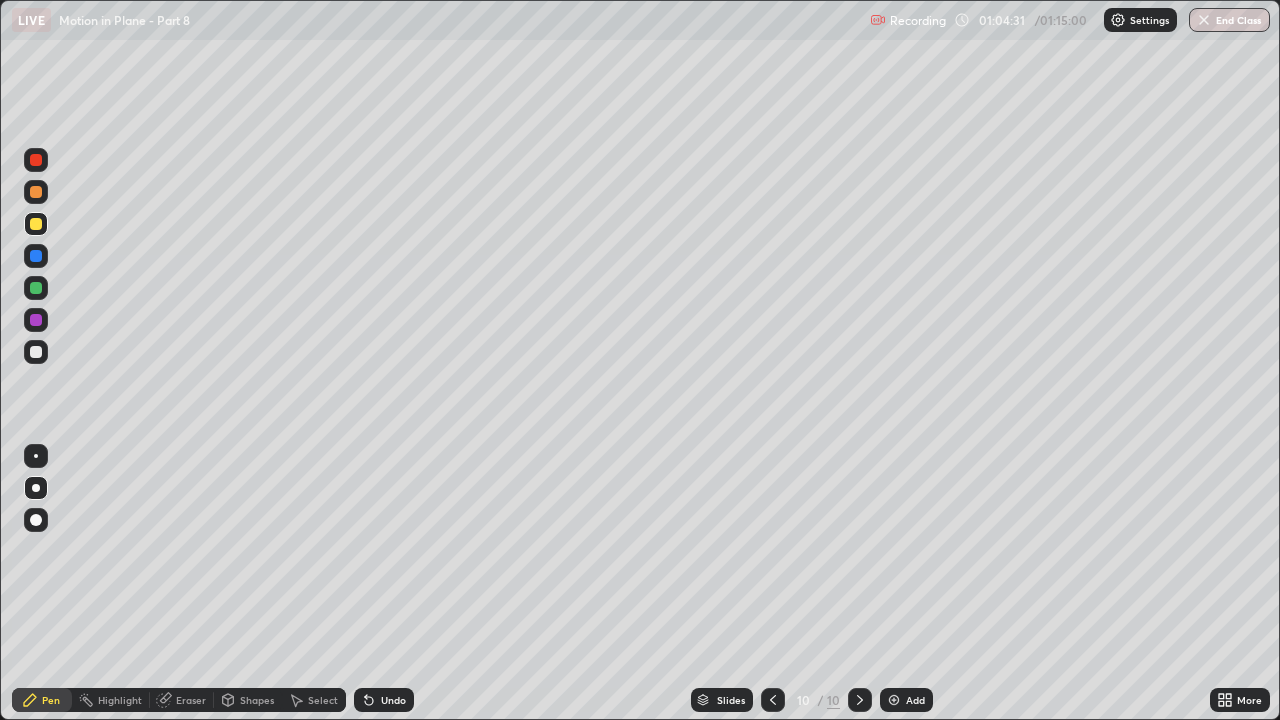 click on "Undo" at bounding box center (393, 700) 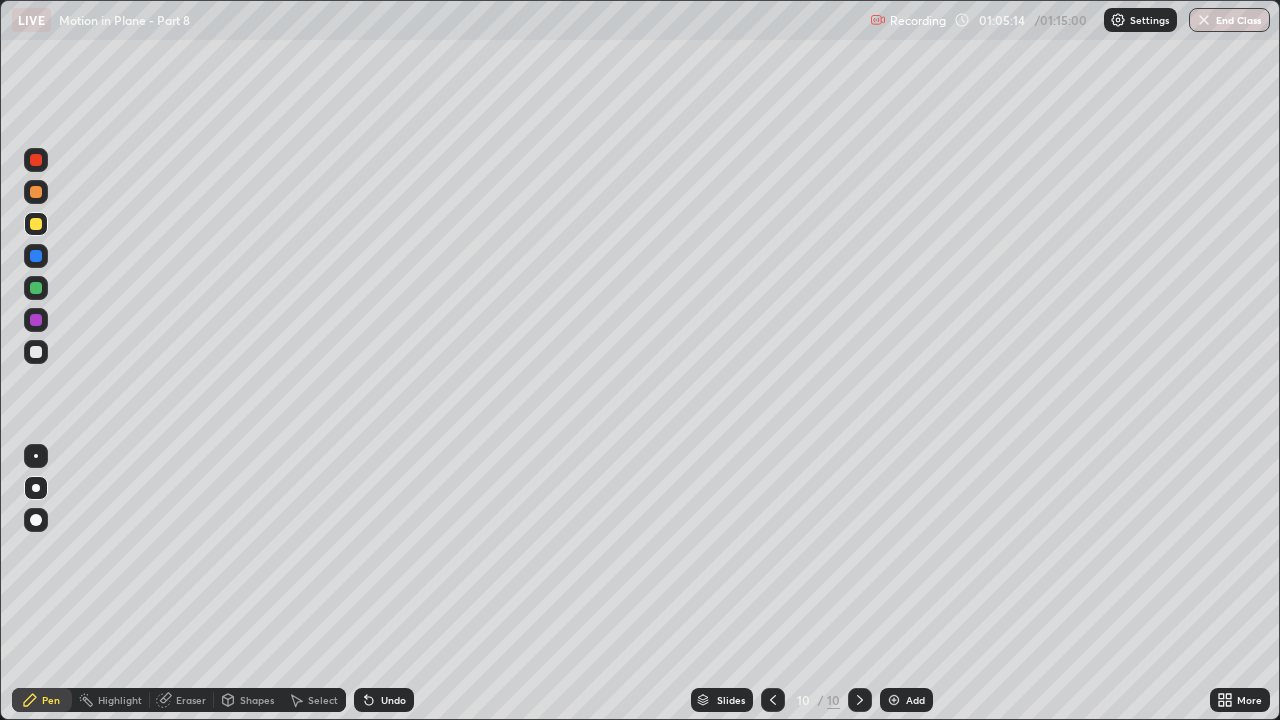 click at bounding box center (36, 352) 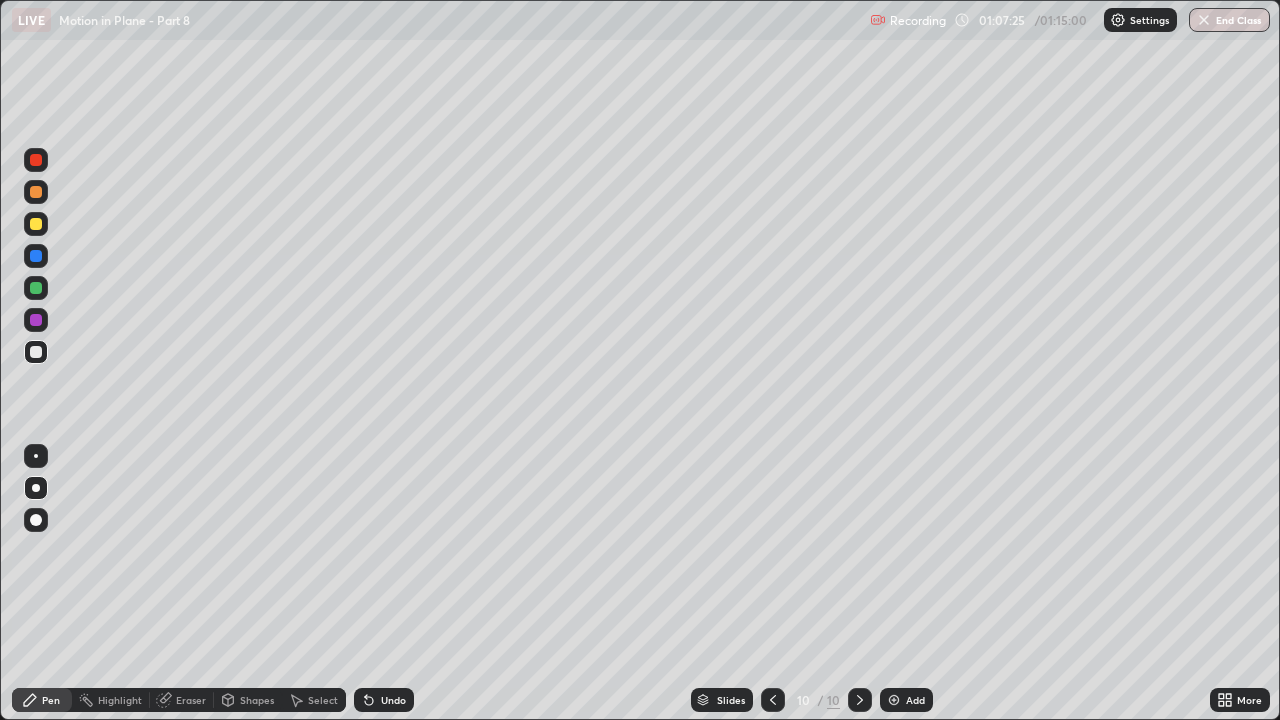 click on "Undo" at bounding box center (384, 700) 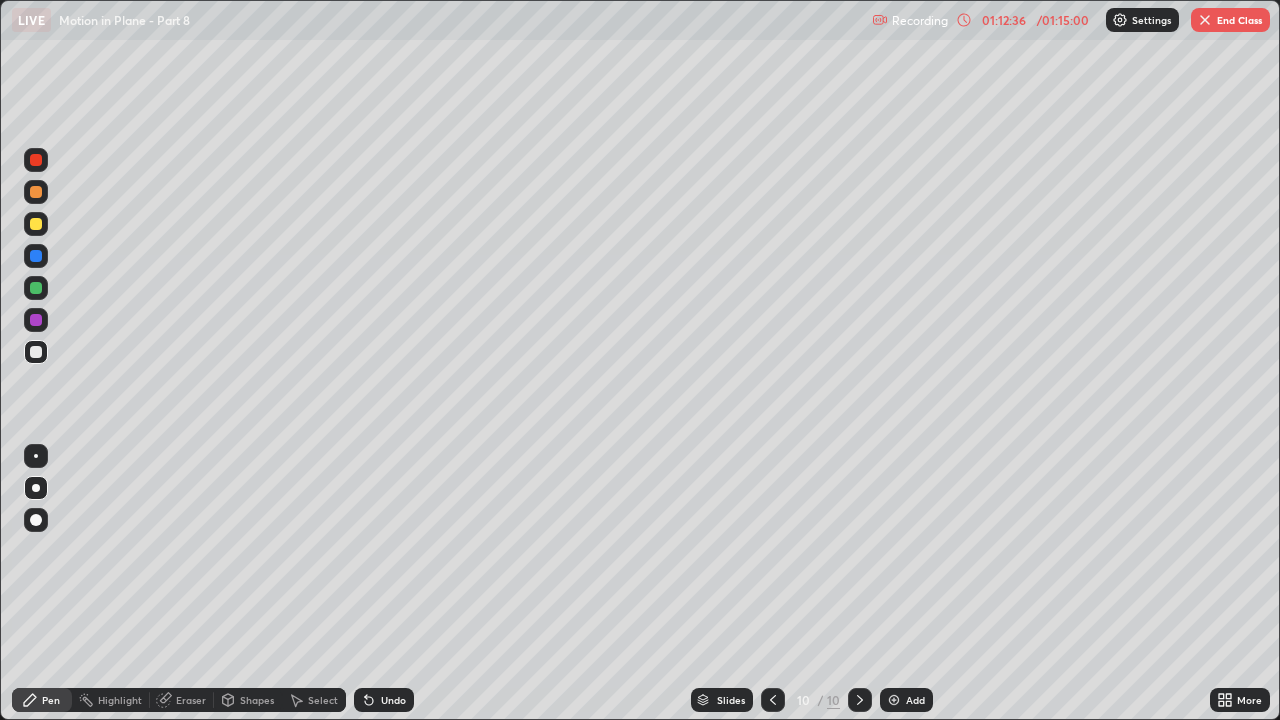 click on "End Class" at bounding box center (1230, 20) 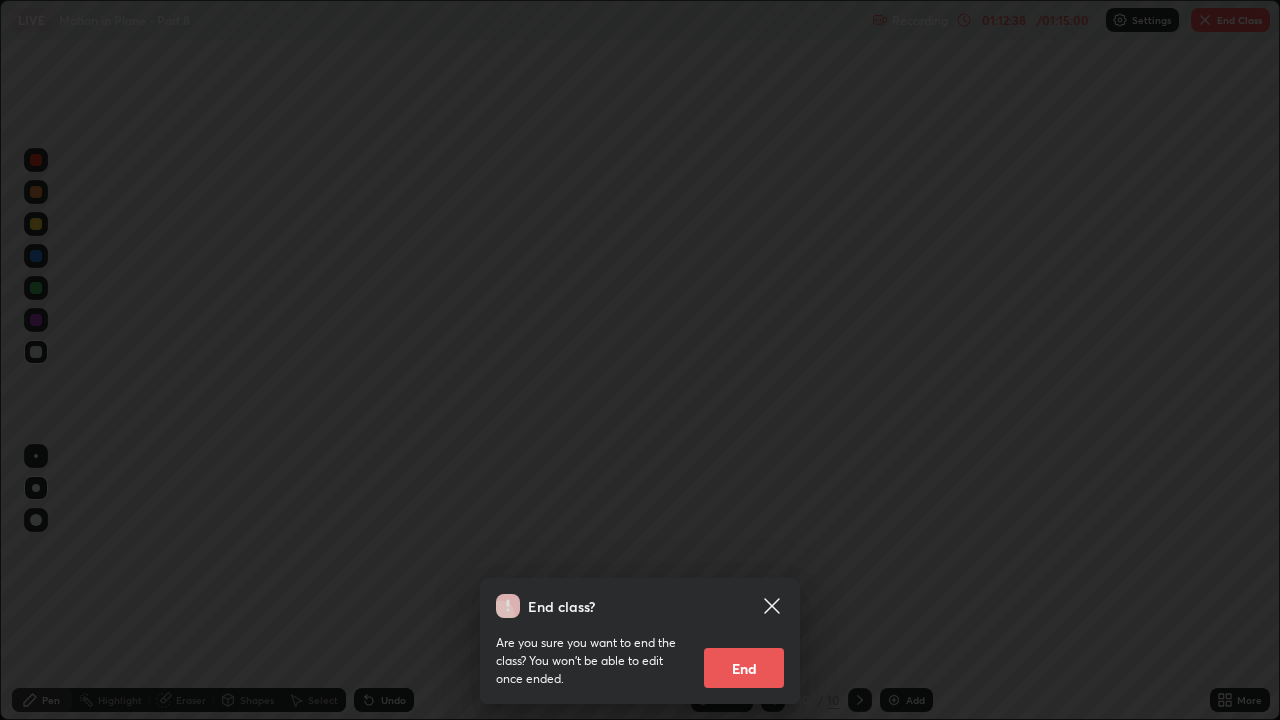 click on "End" at bounding box center [744, 668] 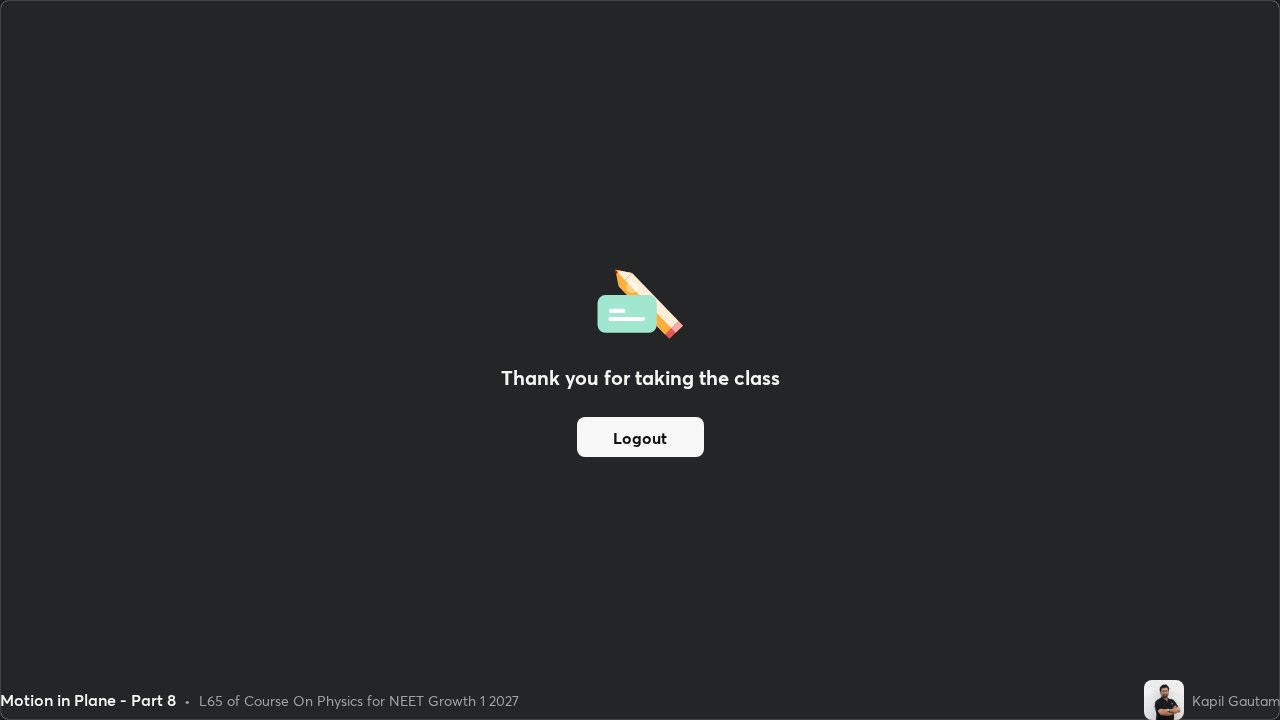 click on "Logout" at bounding box center [640, 437] 